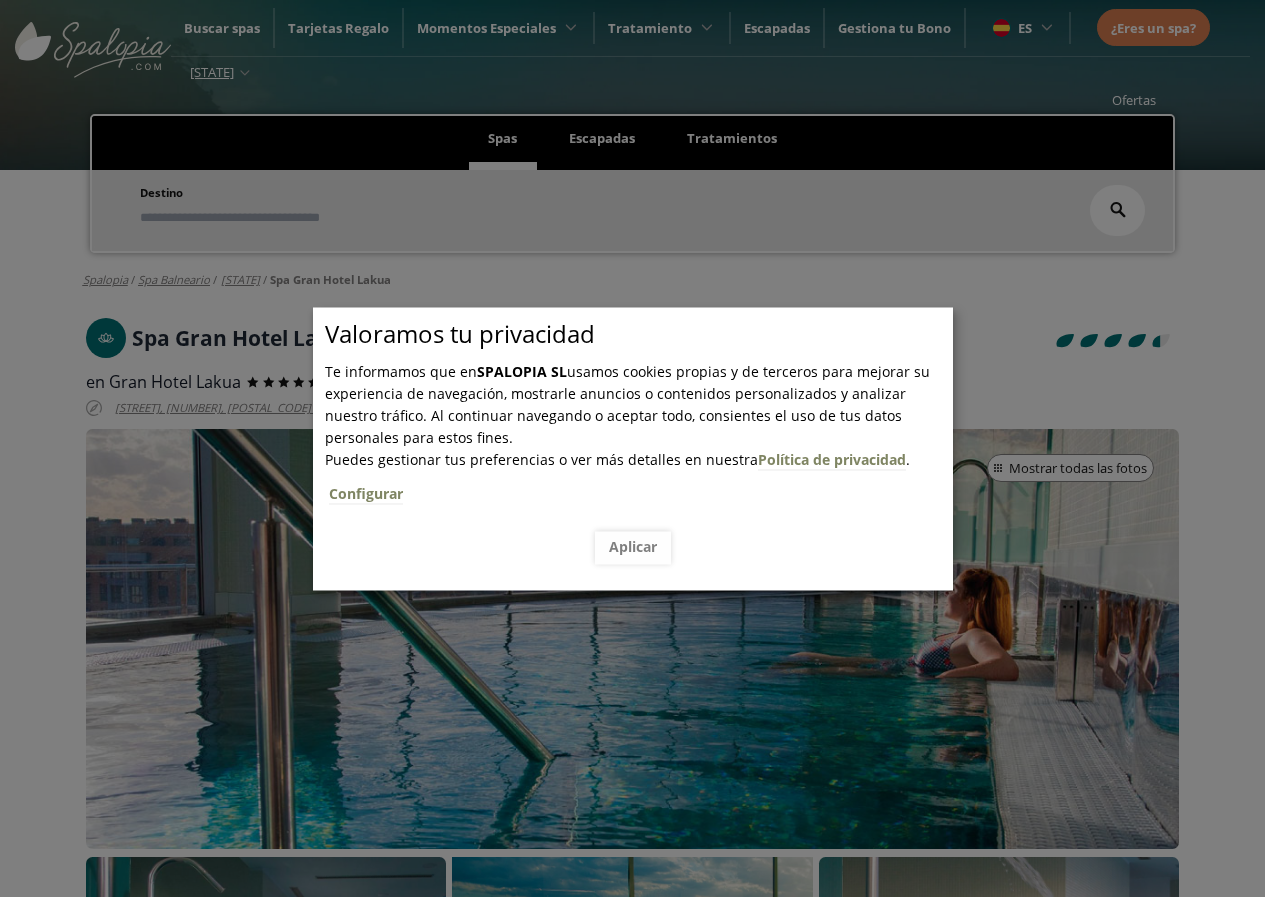scroll, scrollTop: 300, scrollLeft: 0, axis: vertical 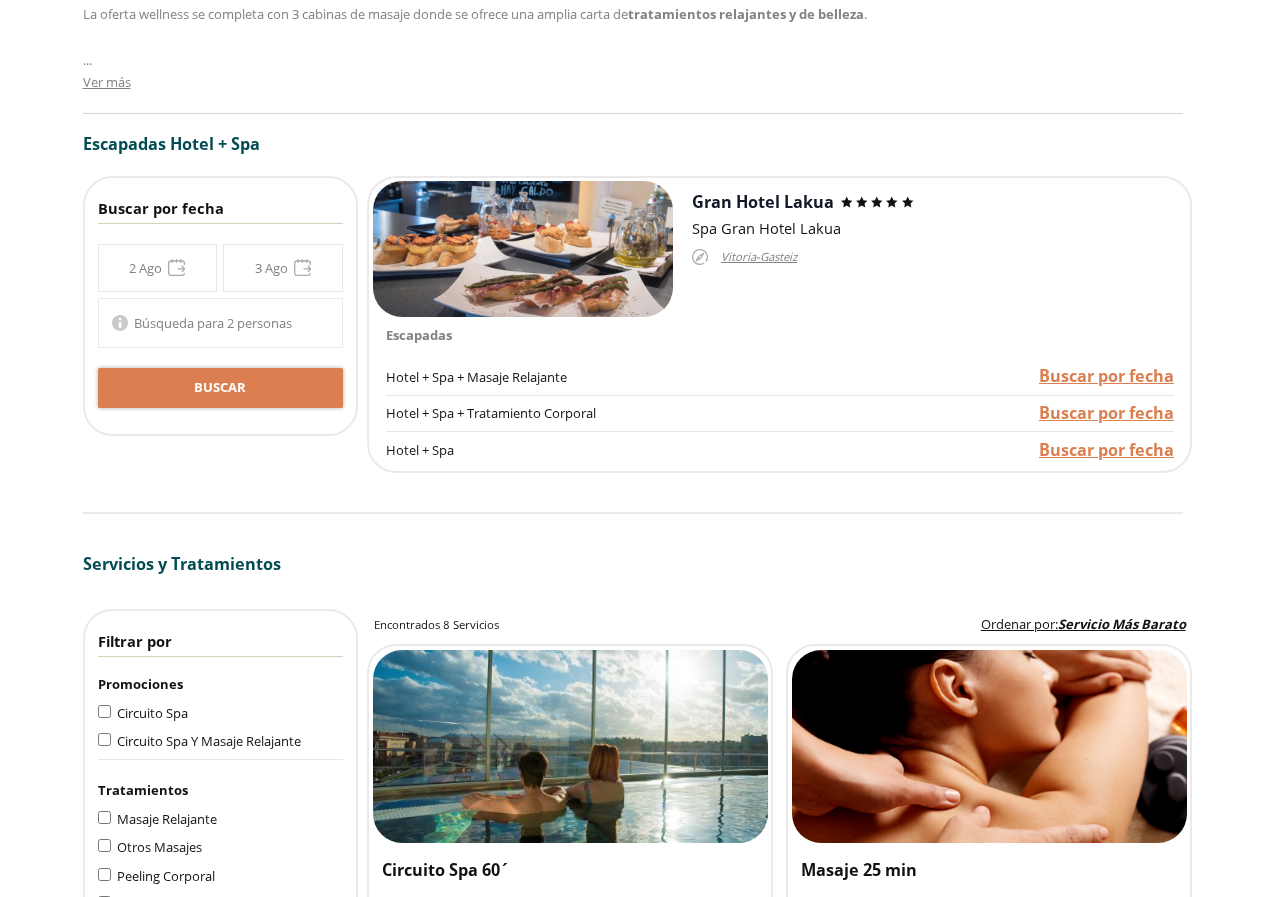 click on "**********" at bounding box center [220, 268] 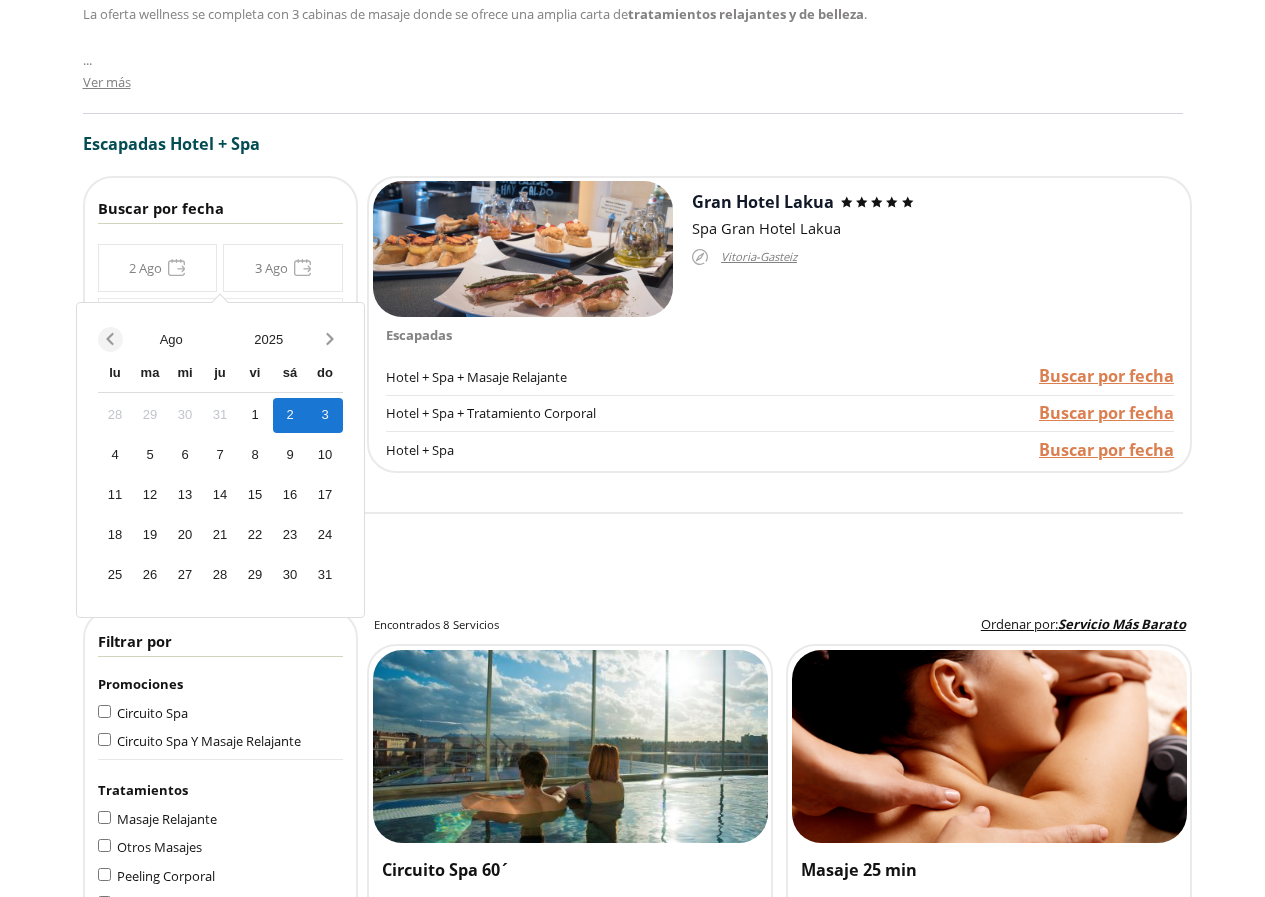 click 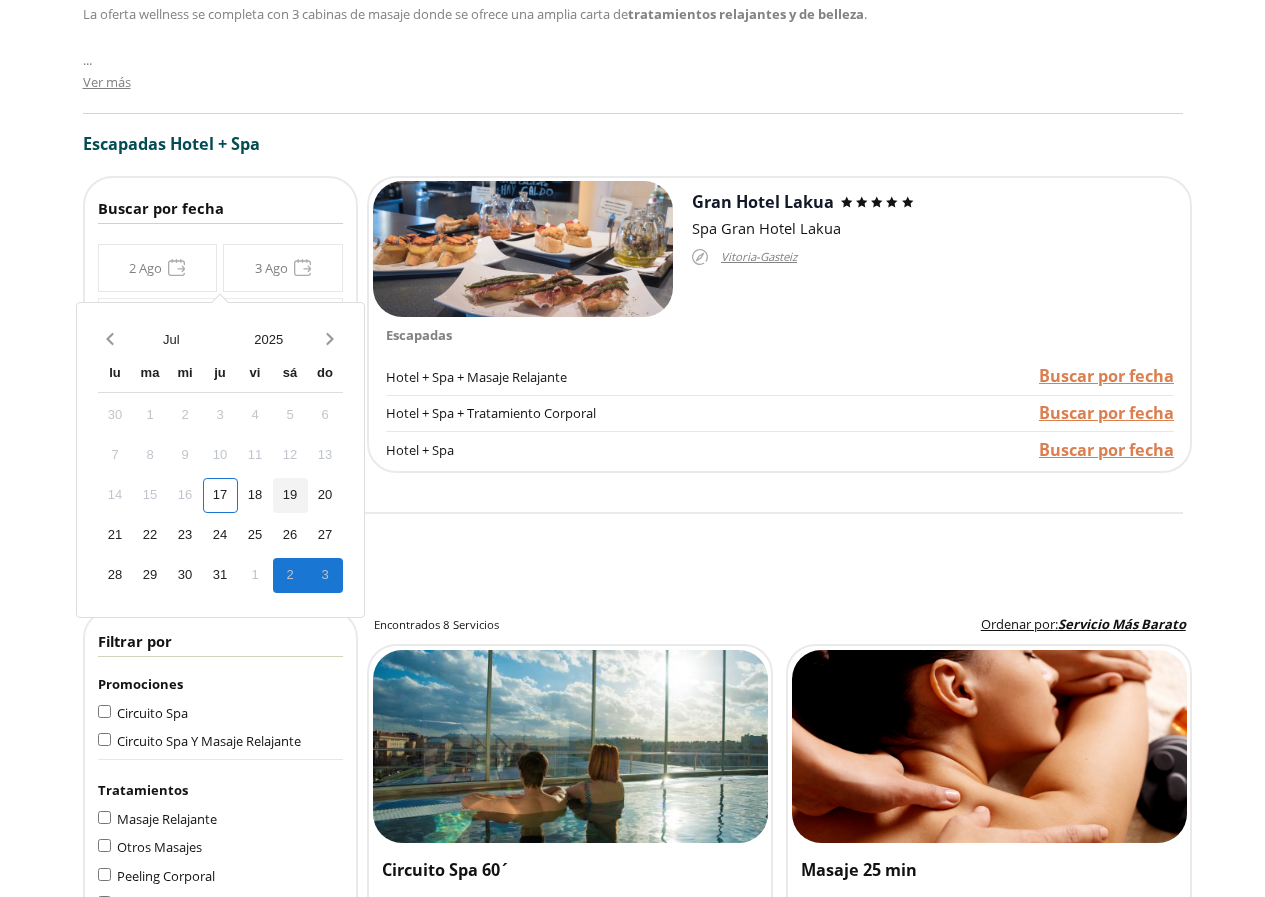 click on "19" at bounding box center [290, 495] 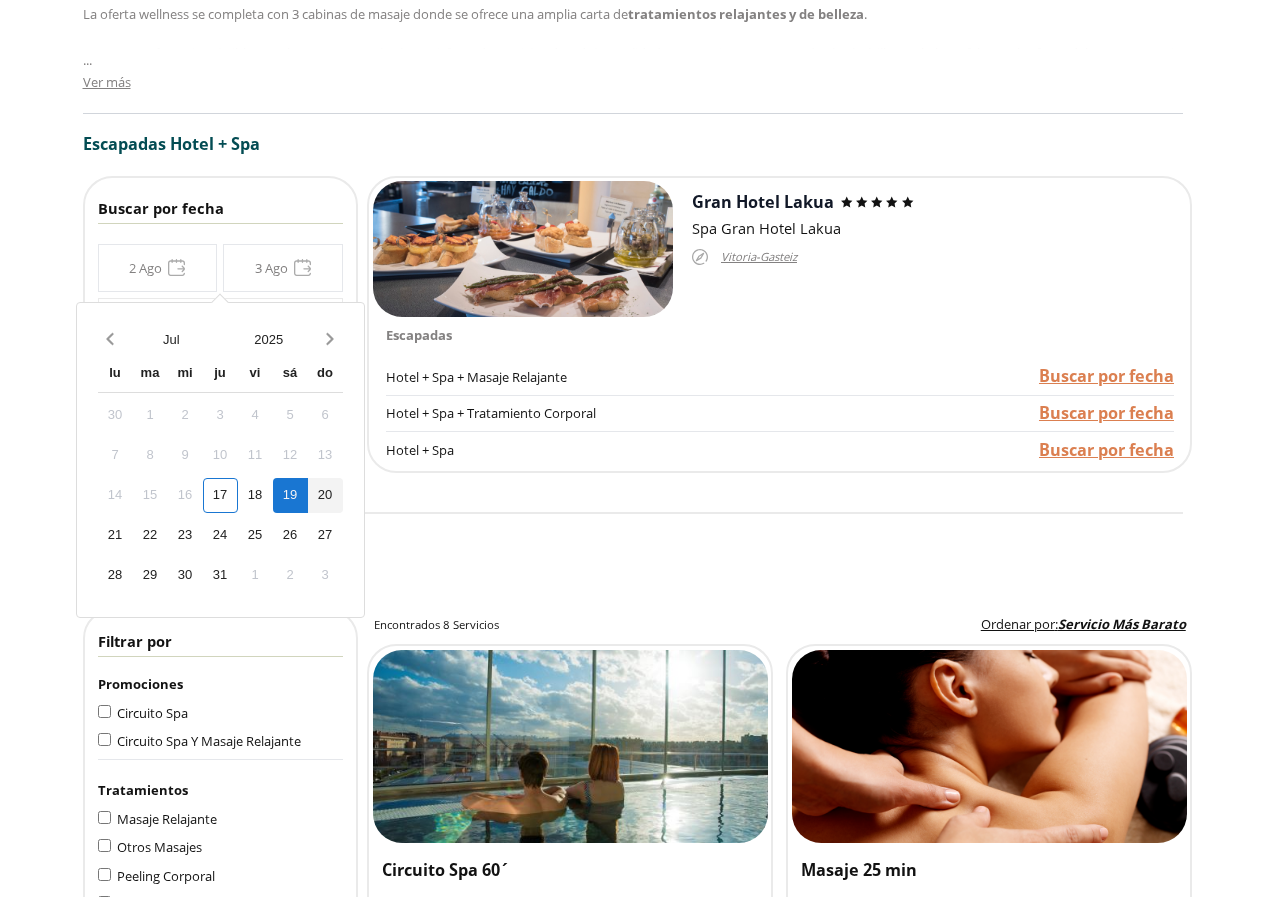 click on "20" at bounding box center [325, 495] 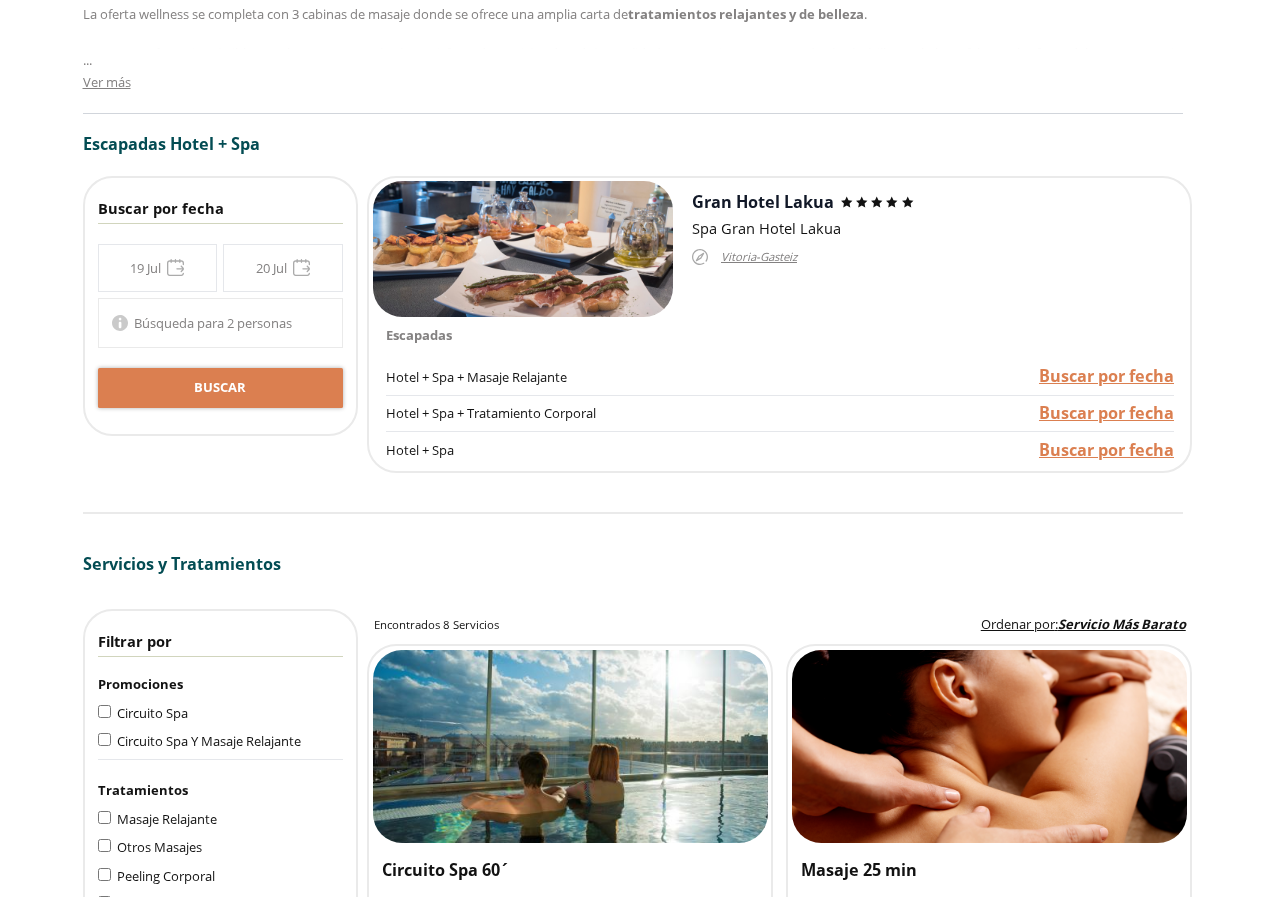 click on "Búsqueda para 2 personas" at bounding box center (213, 323) 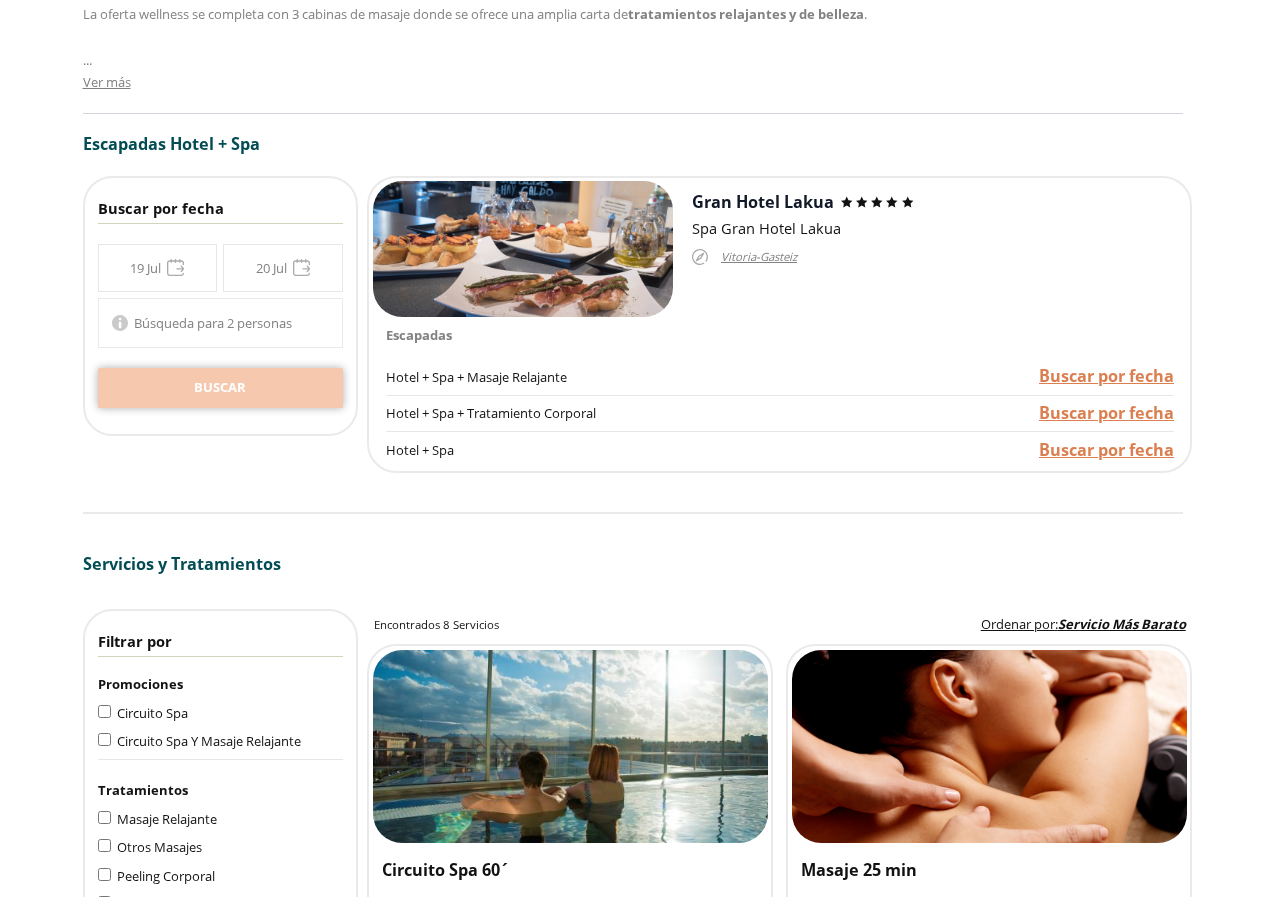 click on "Buscar" at bounding box center [220, 388] 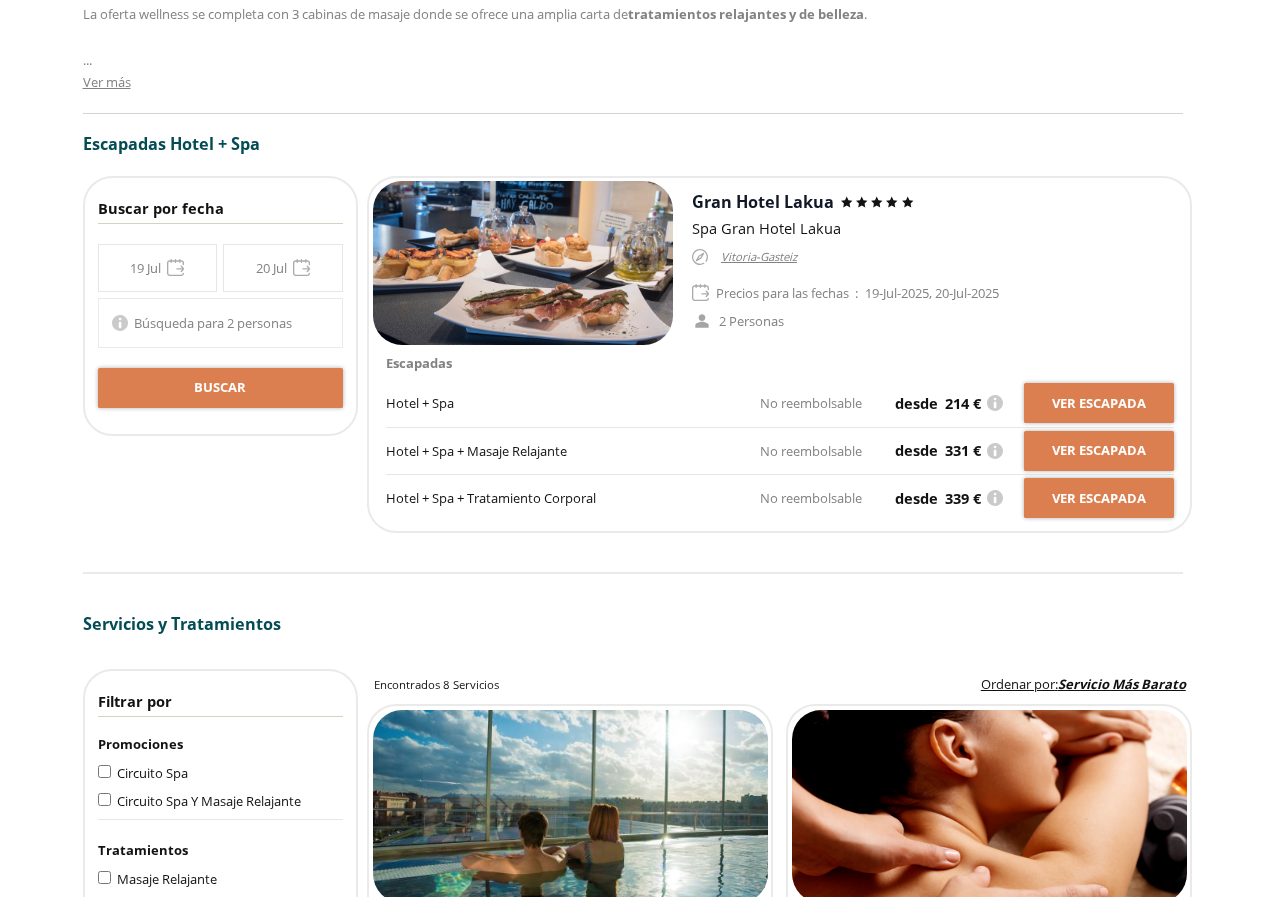 click on "**********" at bounding box center [220, 268] 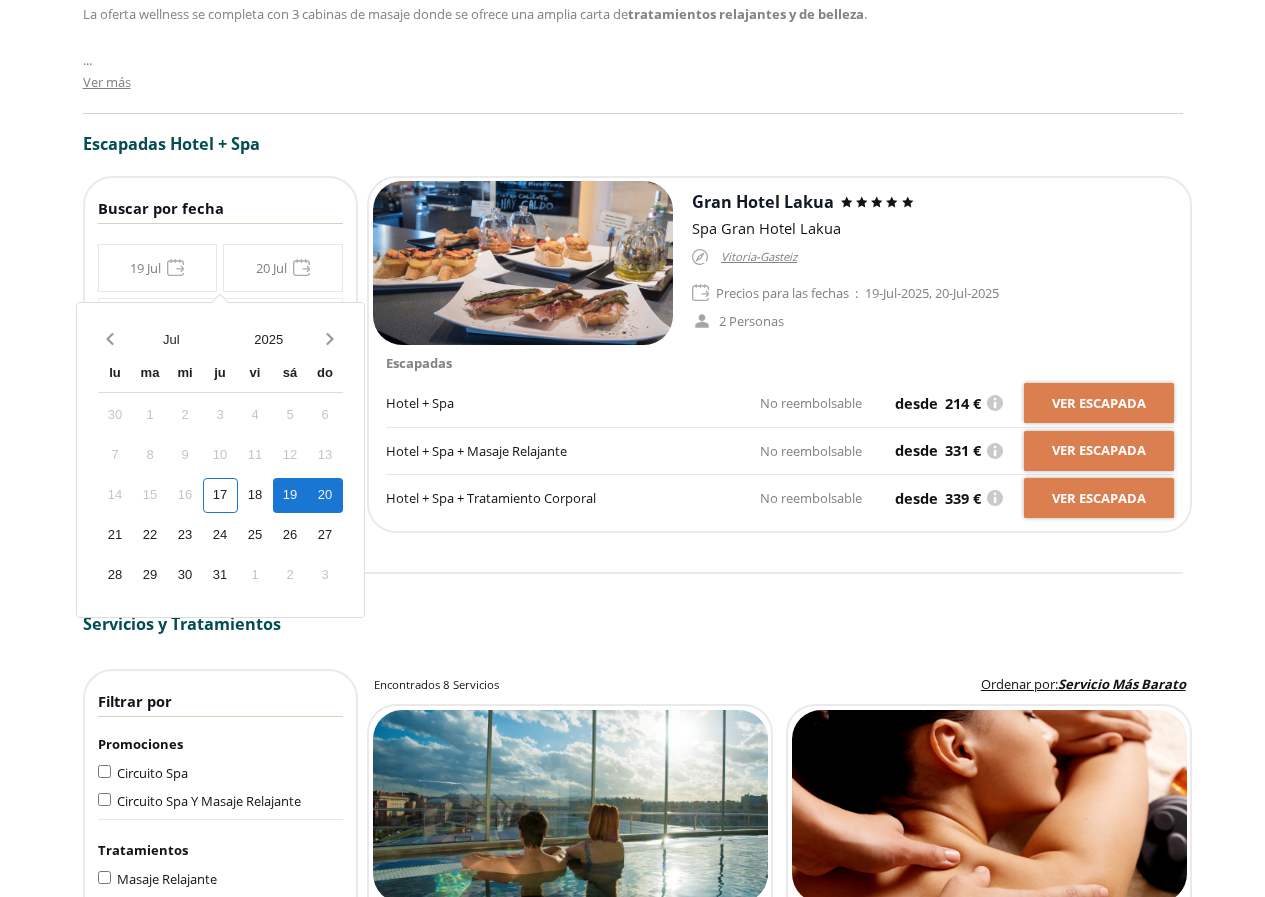 click on "20" at bounding box center (325, 495) 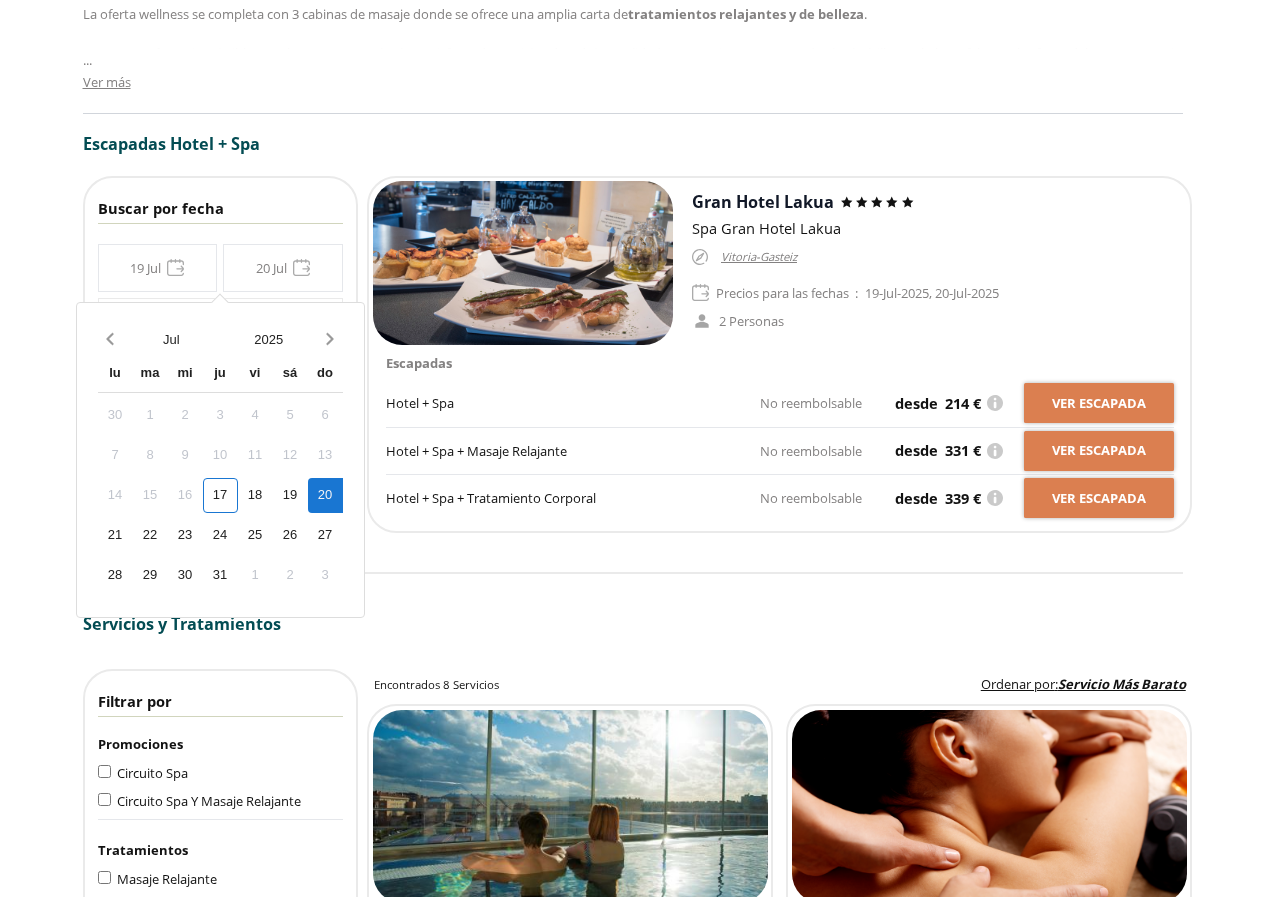 click on "20" at bounding box center [325, 495] 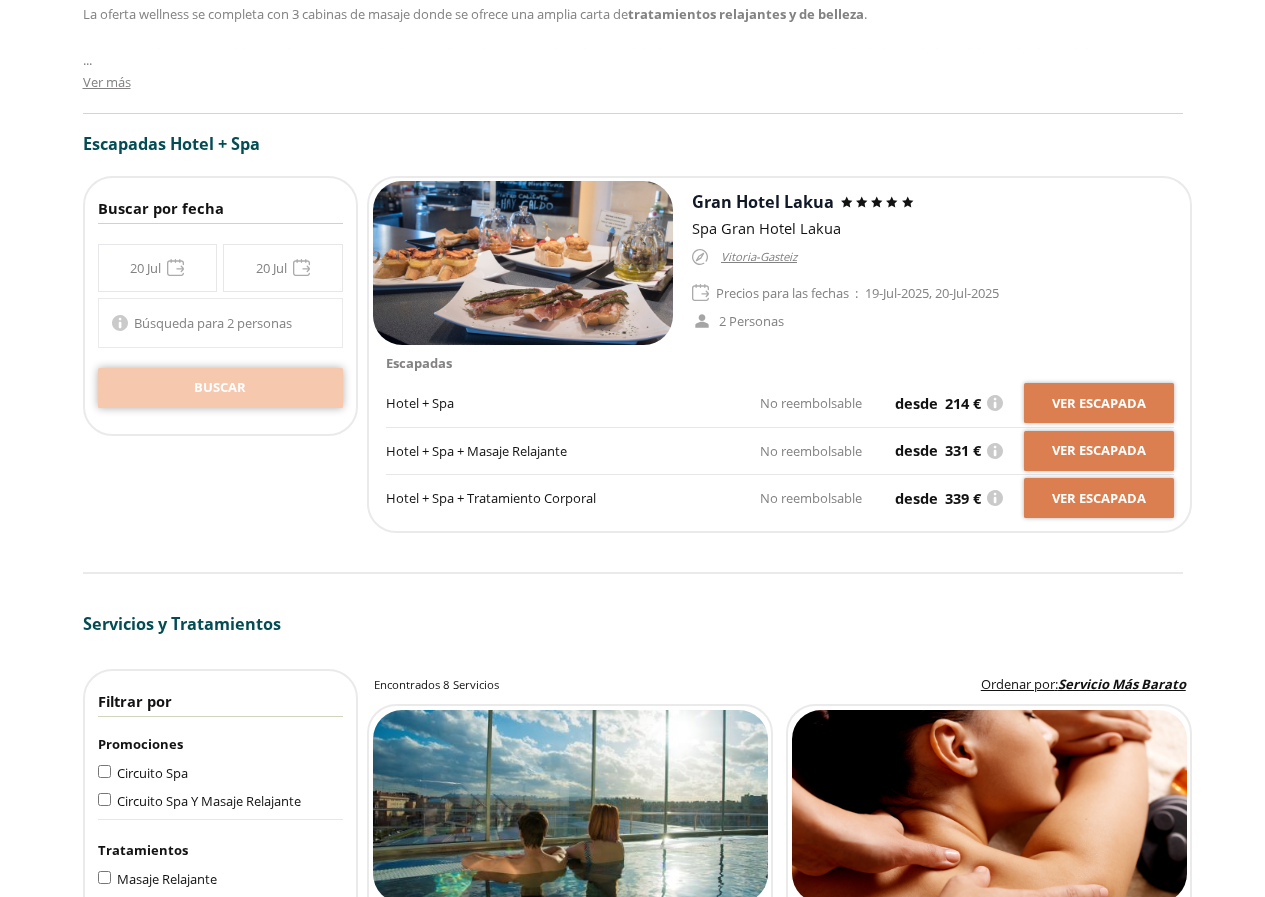click on "Buscar" at bounding box center [220, 388] 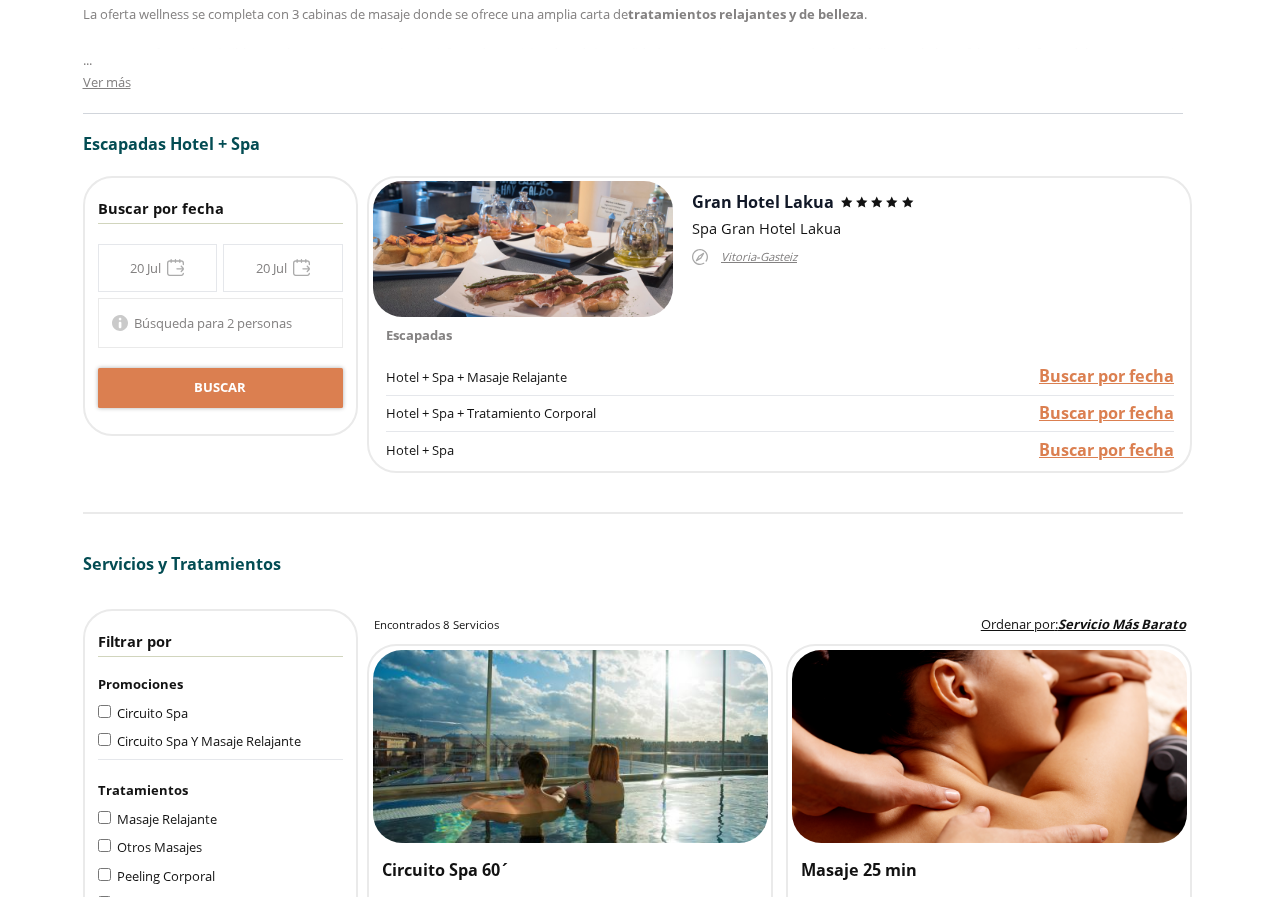 click on "**********" at bounding box center [220, 268] 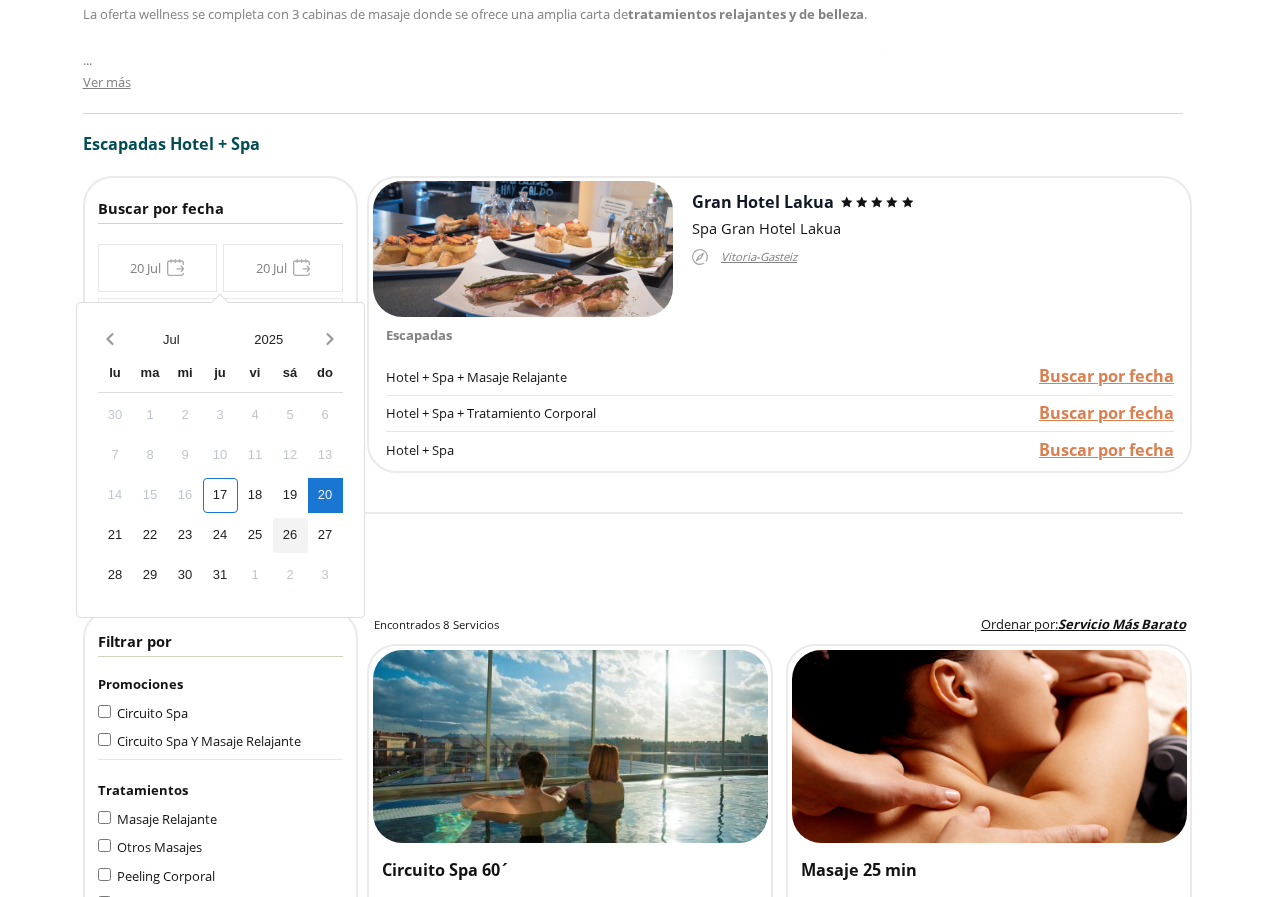click on "26" at bounding box center (290, 535) 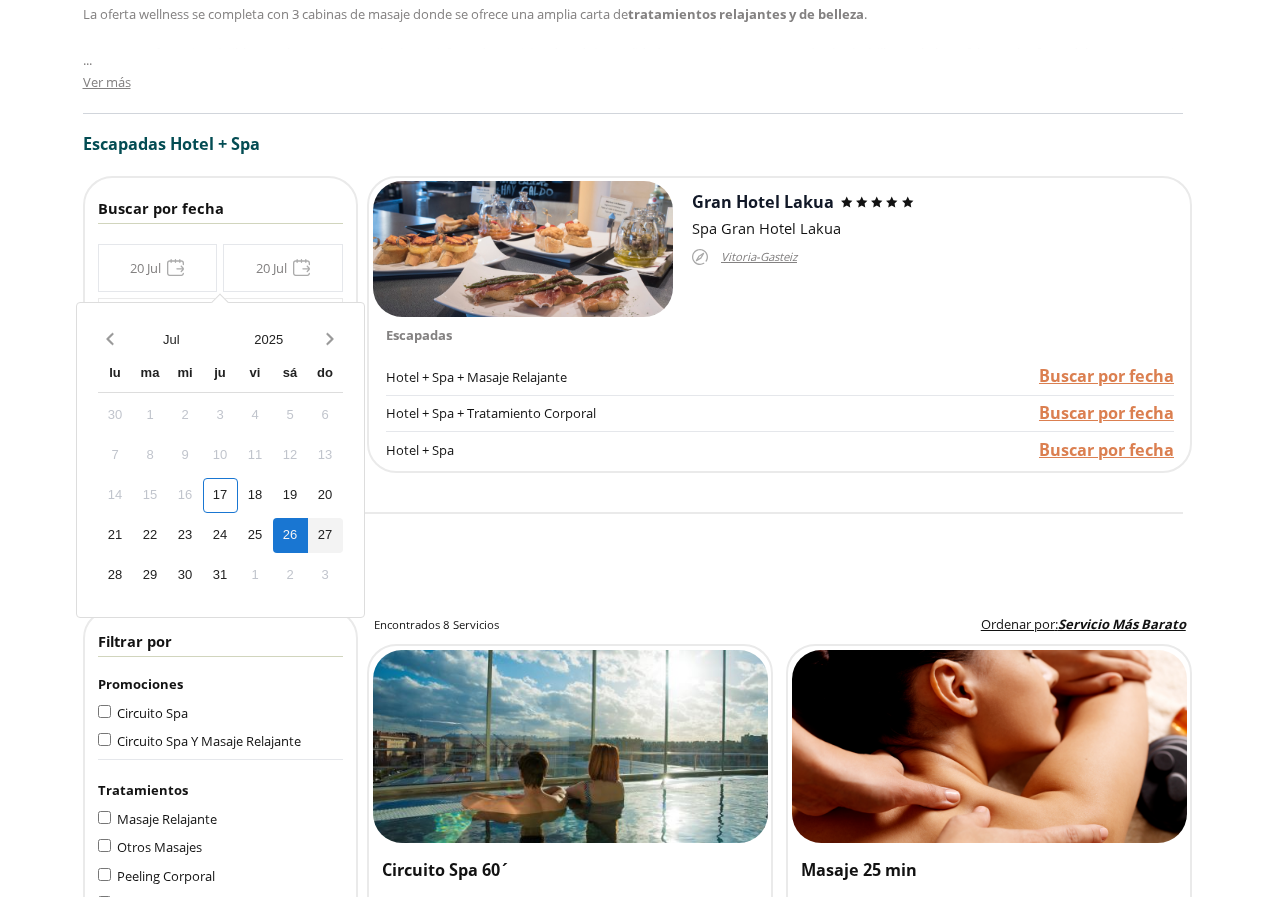 click on "27" at bounding box center [325, 535] 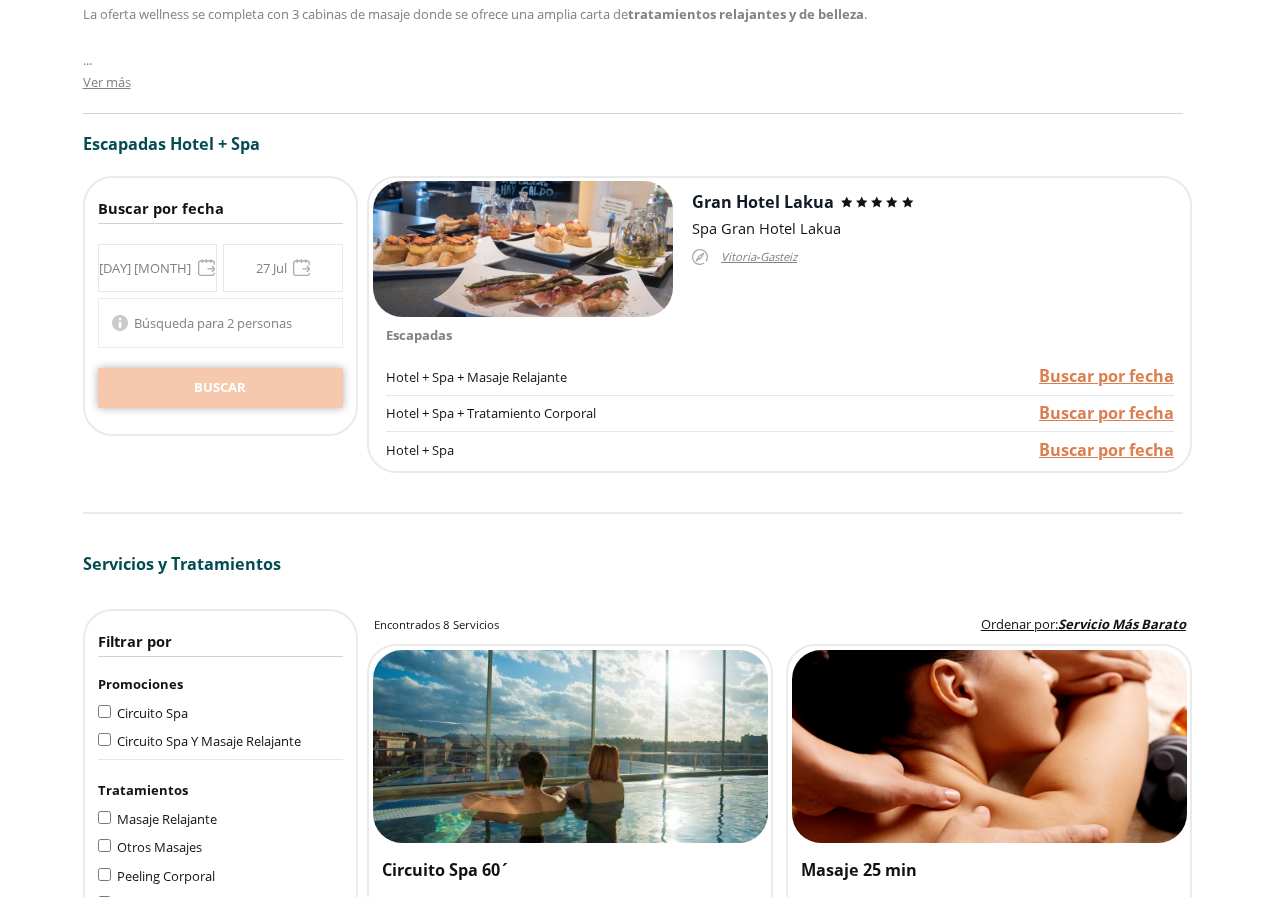 click on "Buscar" at bounding box center [220, 388] 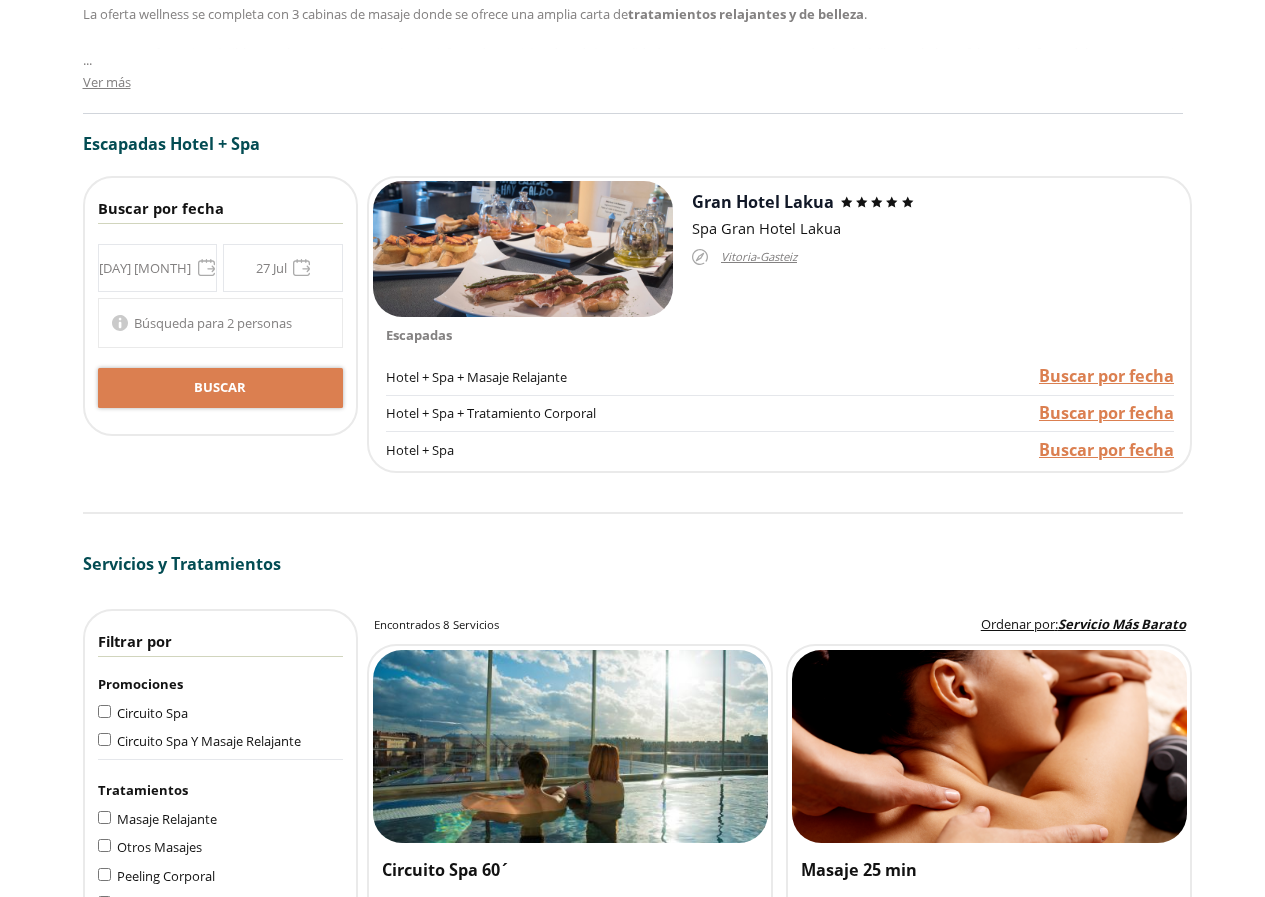 click on "Buscar" at bounding box center [220, 384] 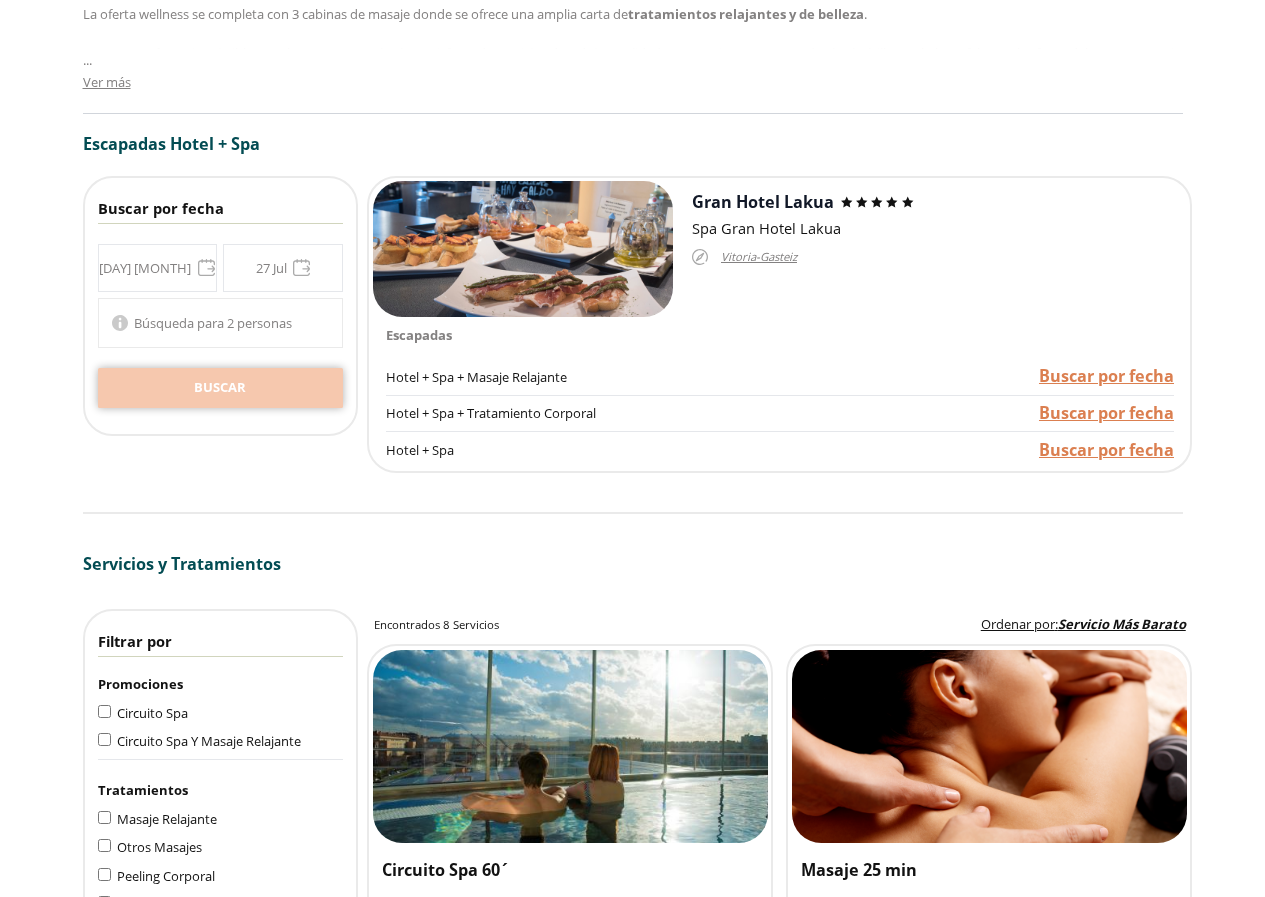 click on "Buscar" at bounding box center (220, 388) 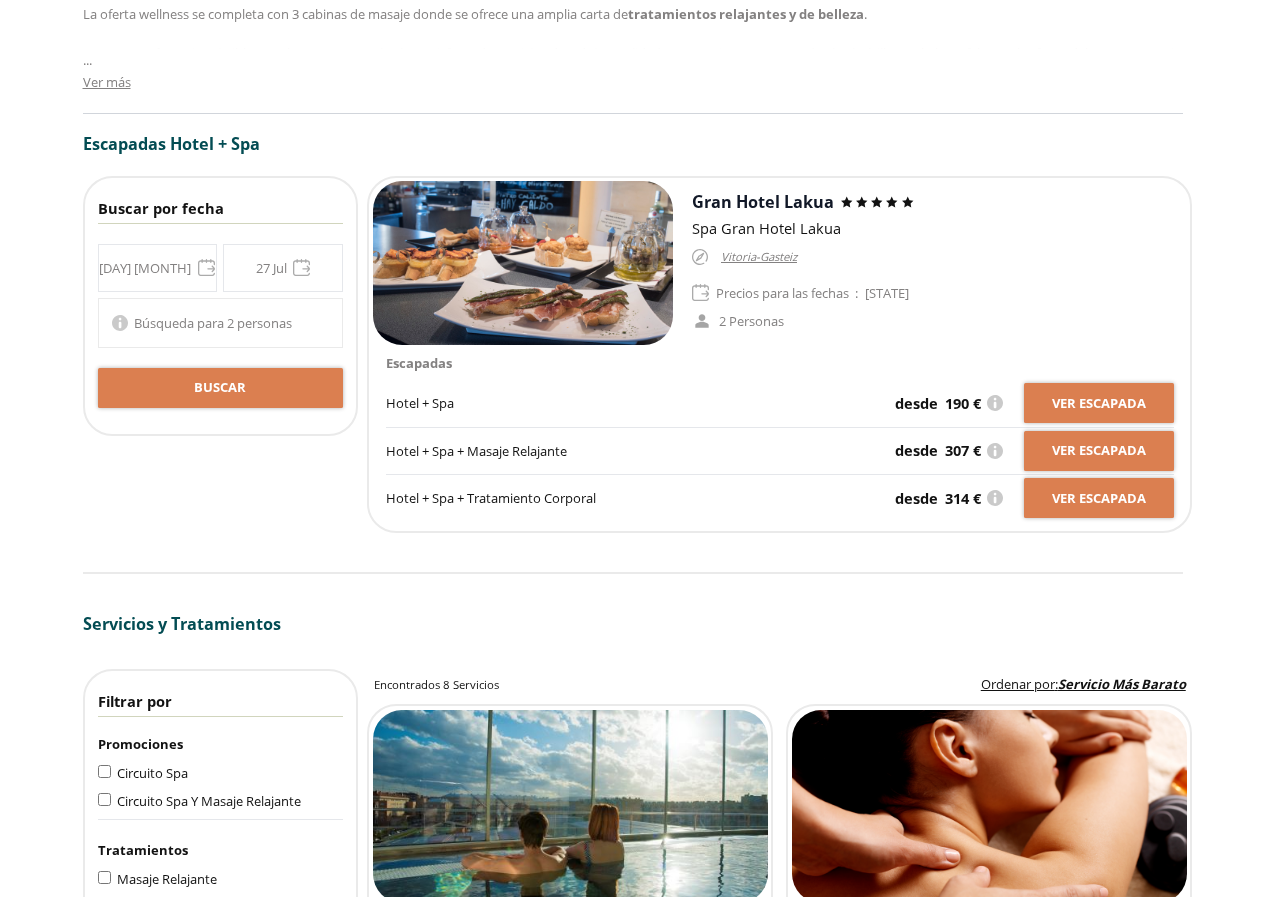 click on "**********" at bounding box center (220, 268) 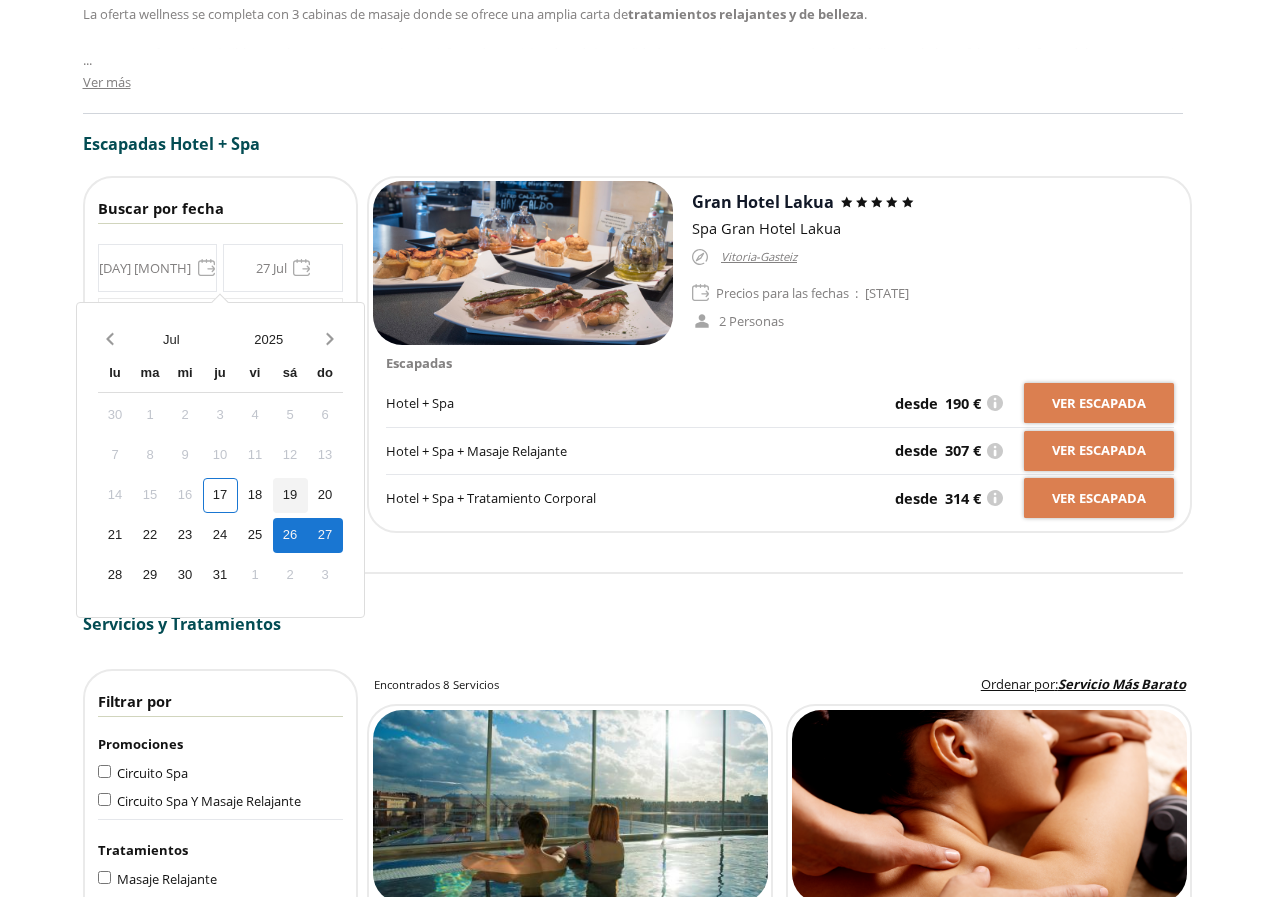 click on "19" at bounding box center (290, 495) 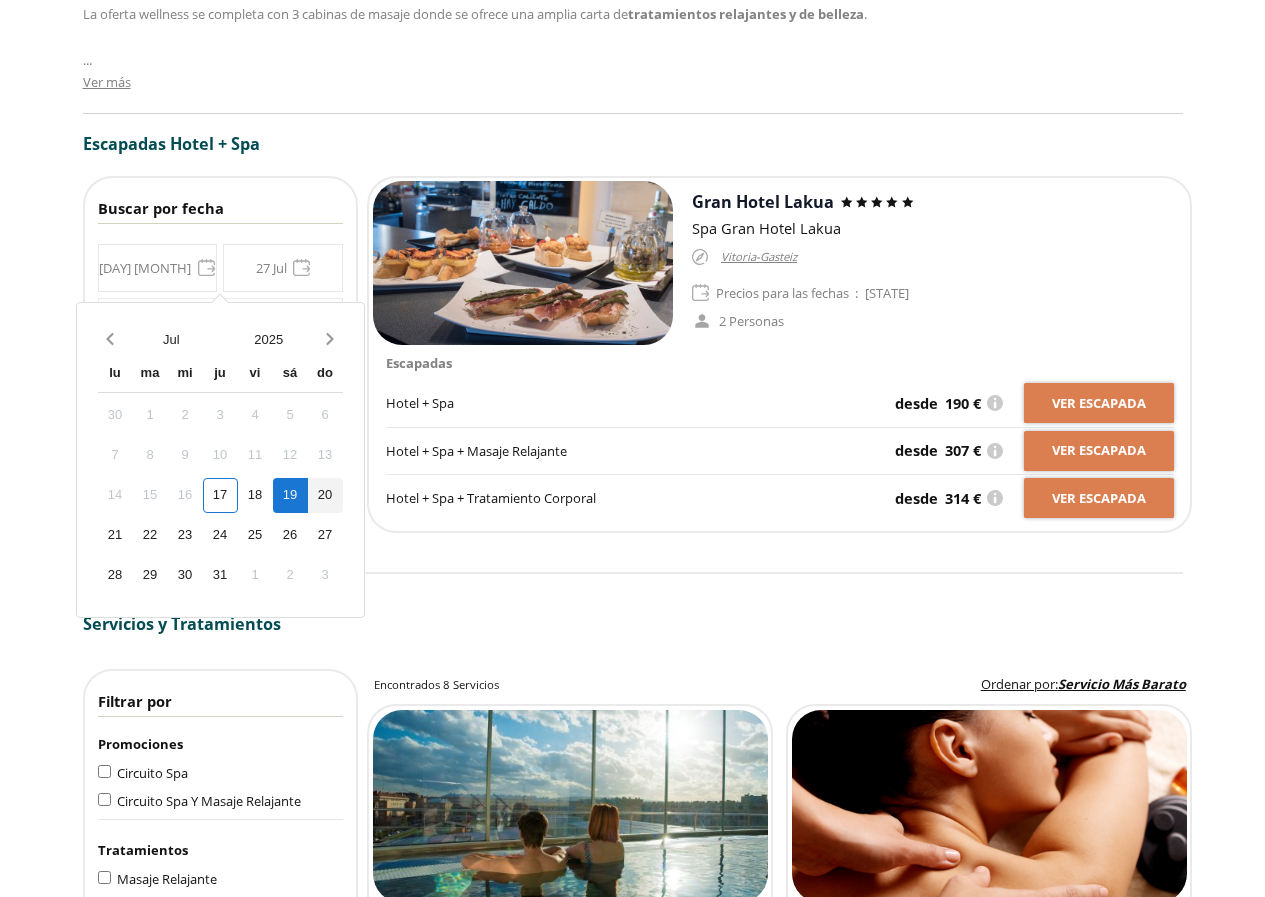 click on "20" at bounding box center (325, 495) 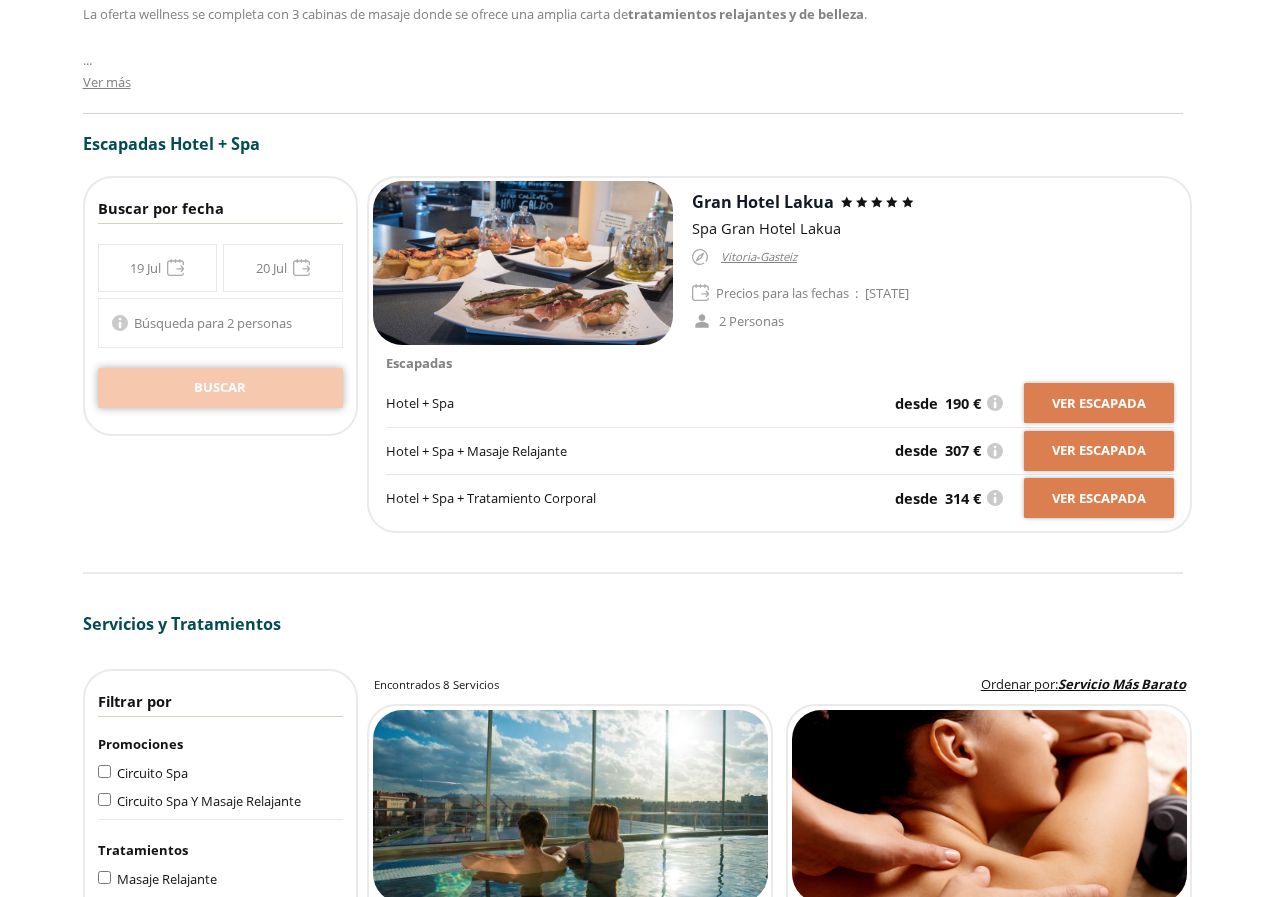 click on "Buscar" at bounding box center (220, 388) 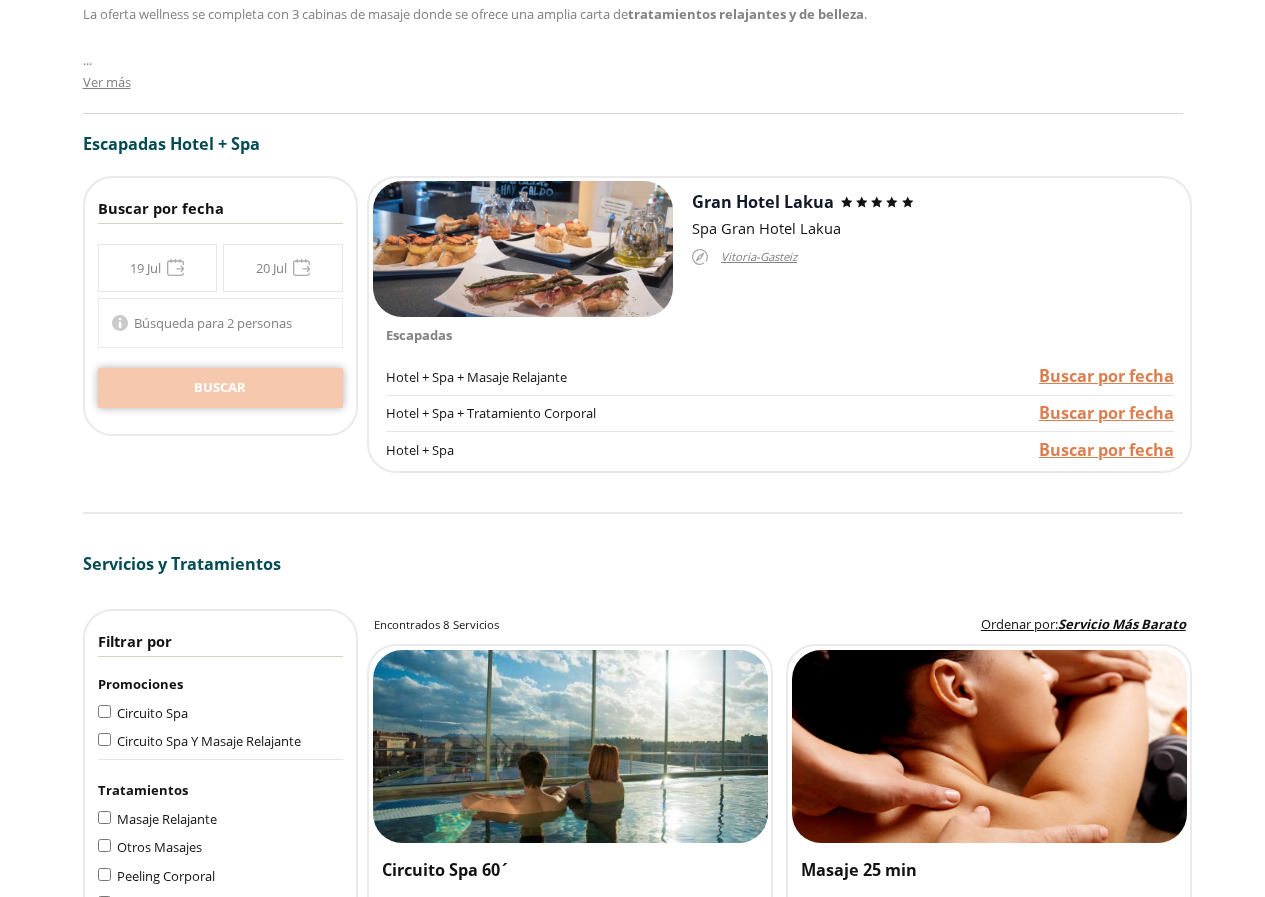 click on "Buscar" at bounding box center [220, 388] 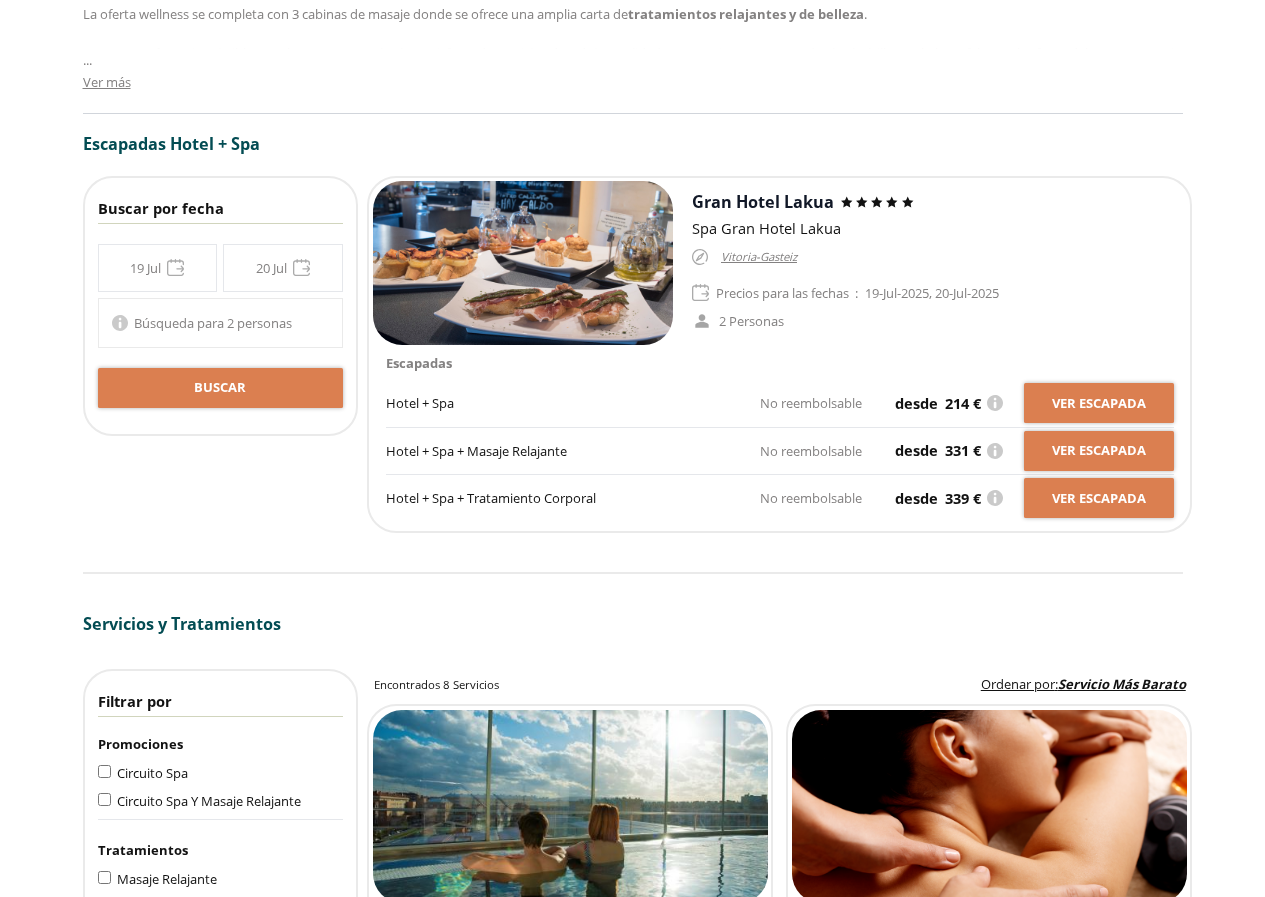 click on "**********" at bounding box center [220, 268] 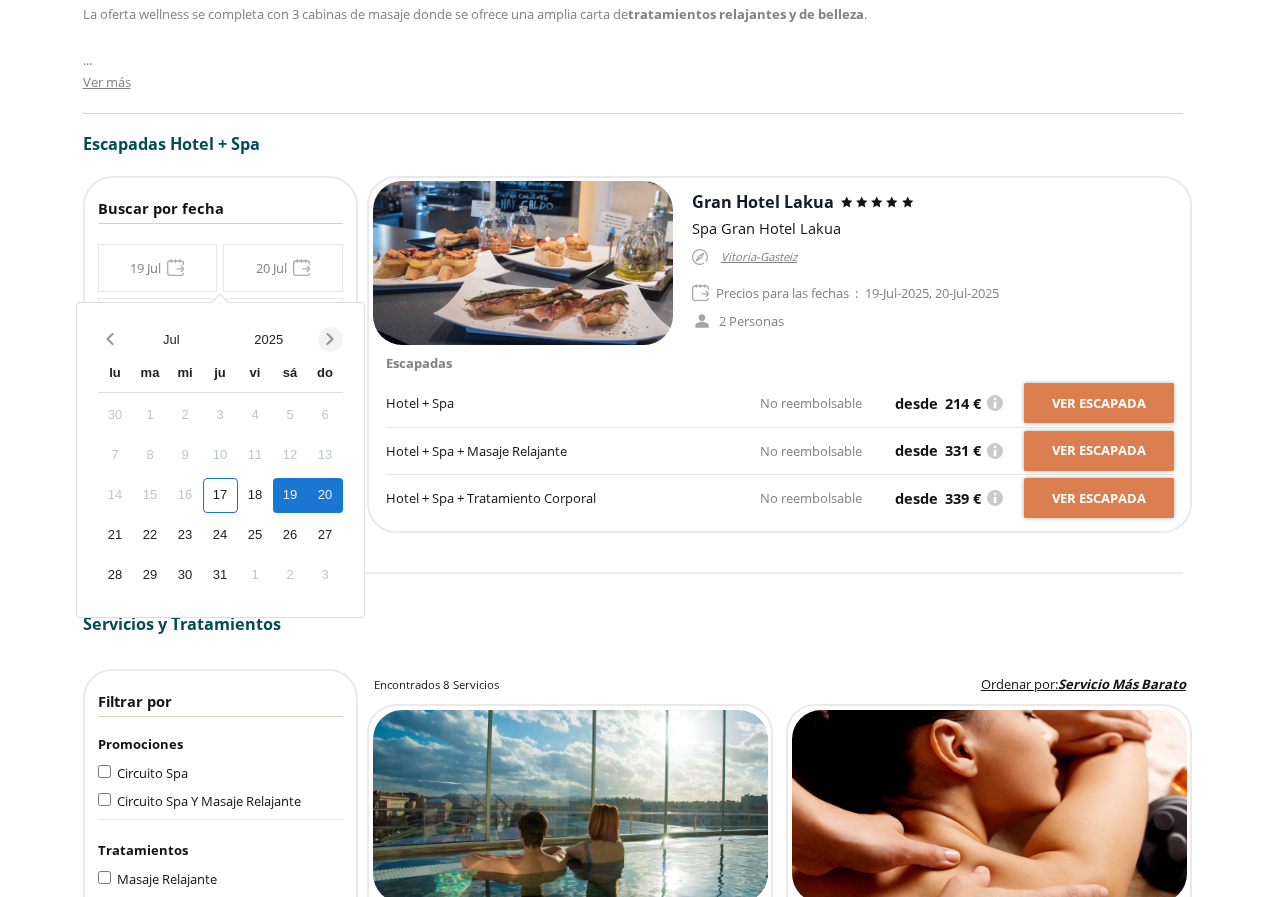 click 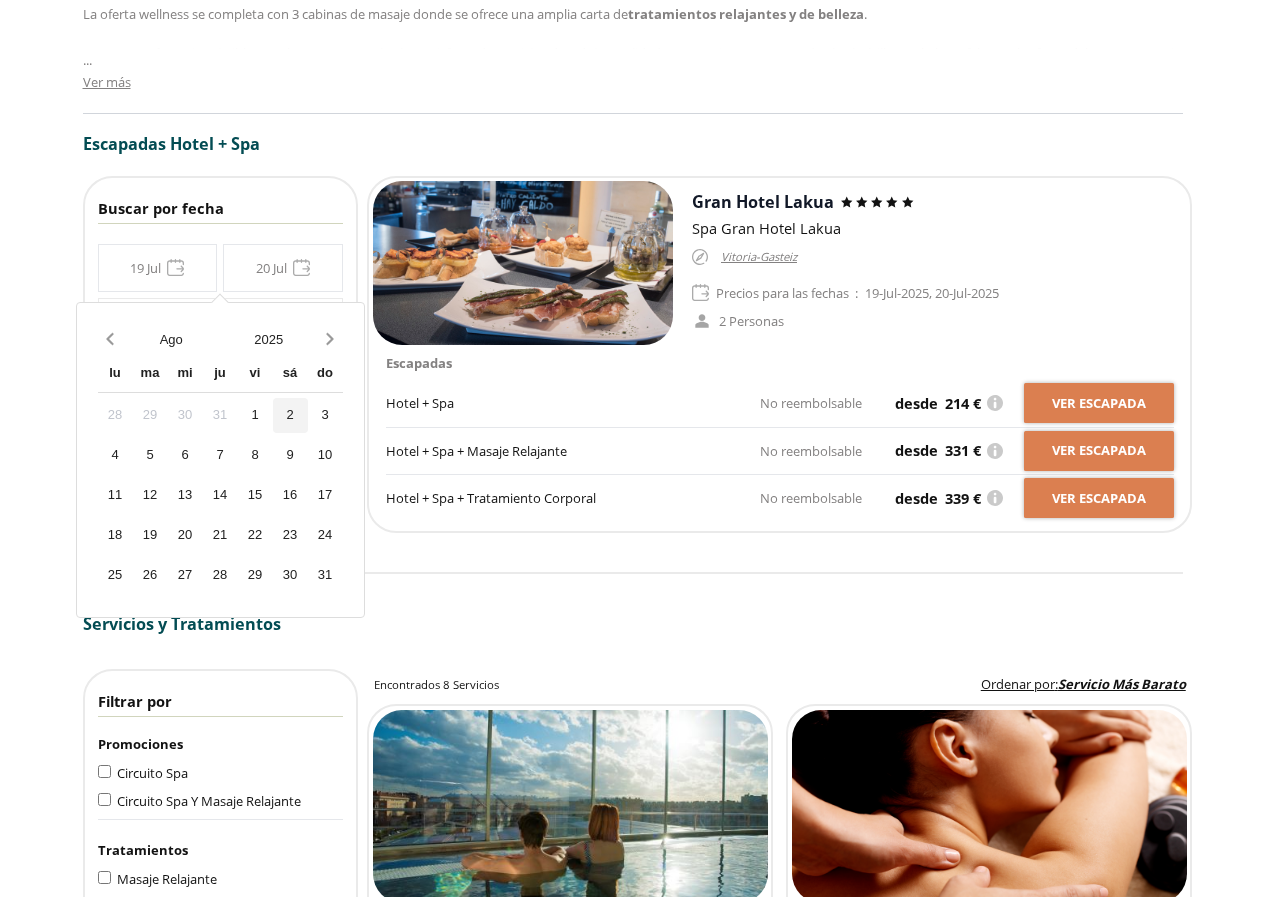 click on "2" at bounding box center (290, 415) 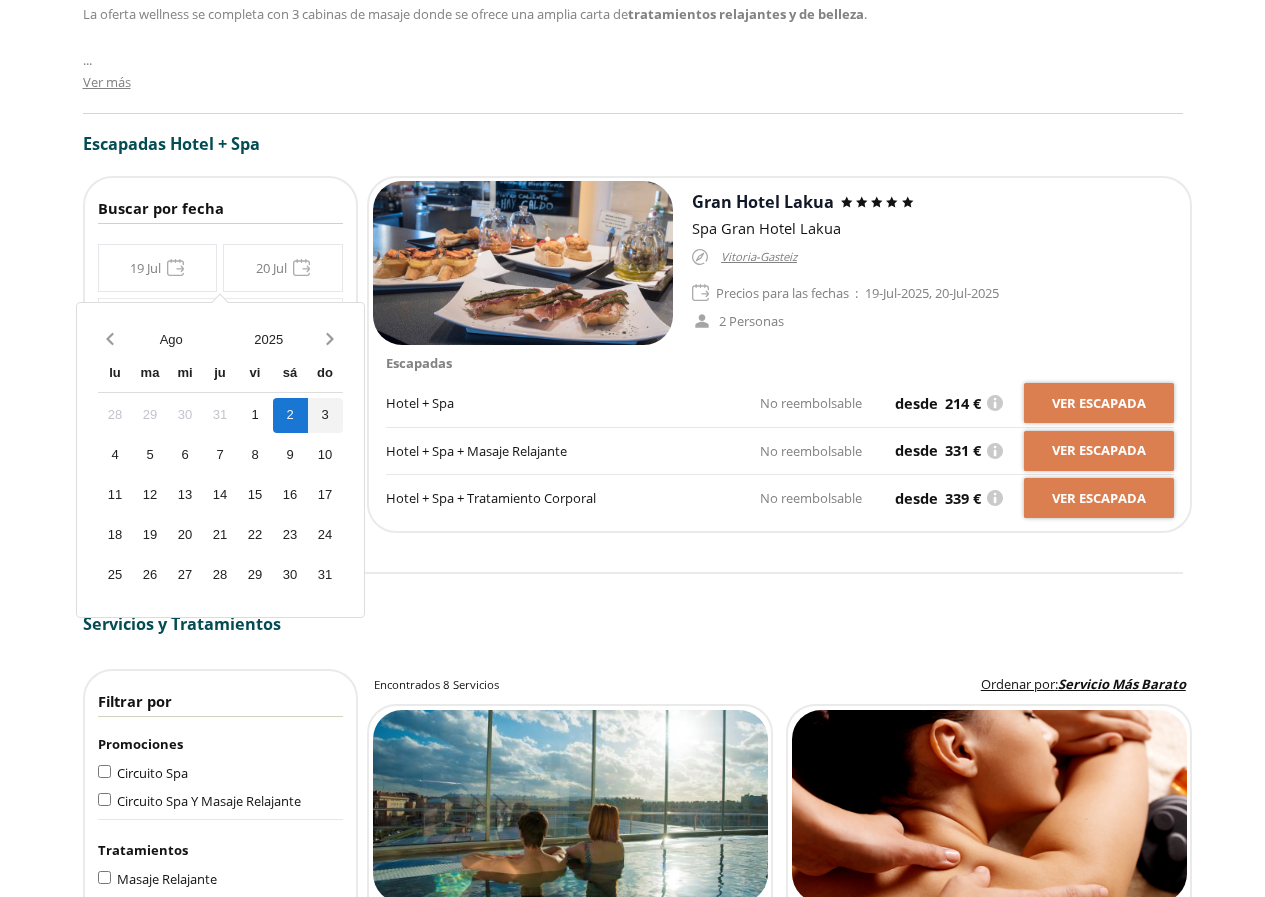 click on "3" at bounding box center (325, 415) 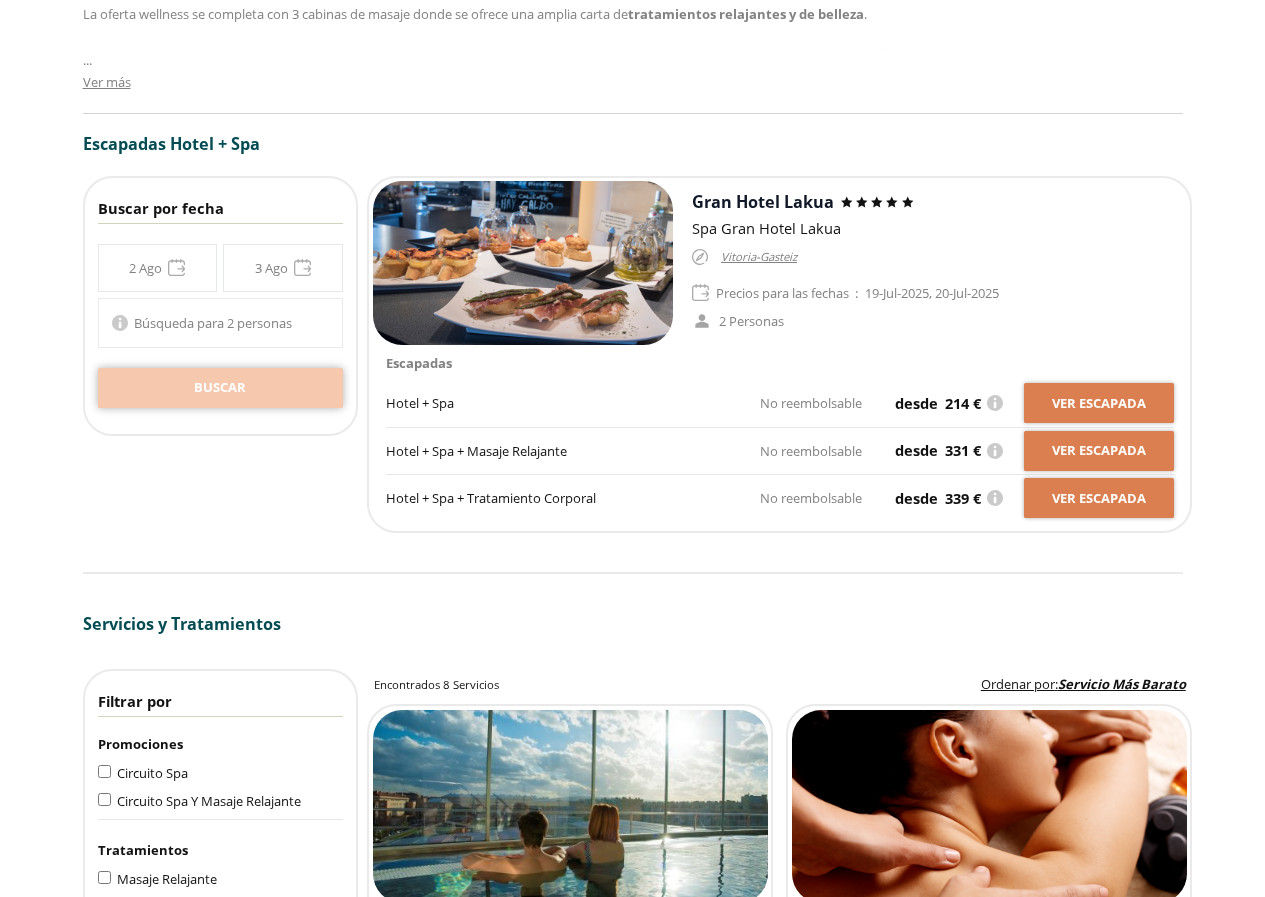 click on "Buscar" at bounding box center (220, 388) 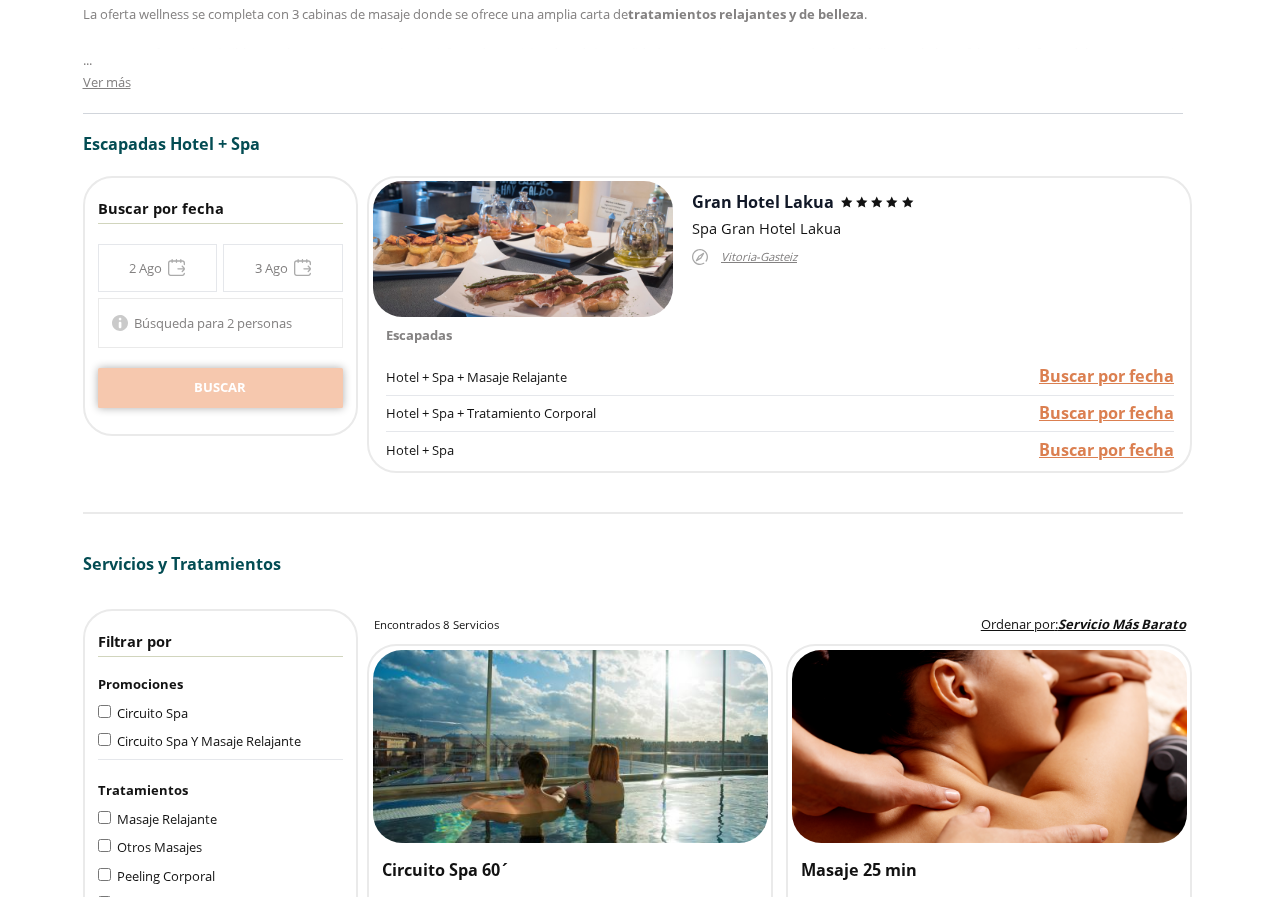 click on "Buscar" at bounding box center (220, 388) 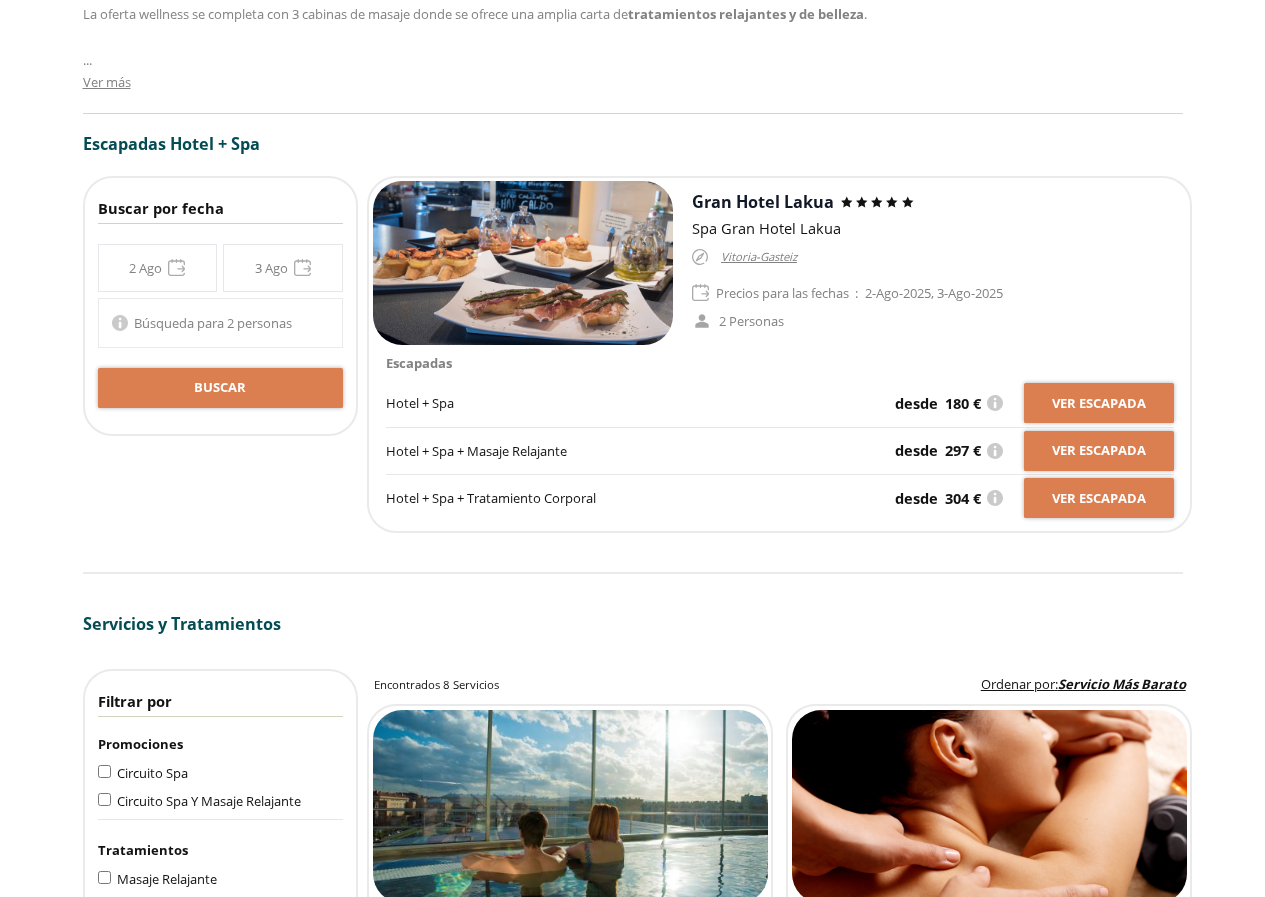 click on "**********" at bounding box center [220, 268] 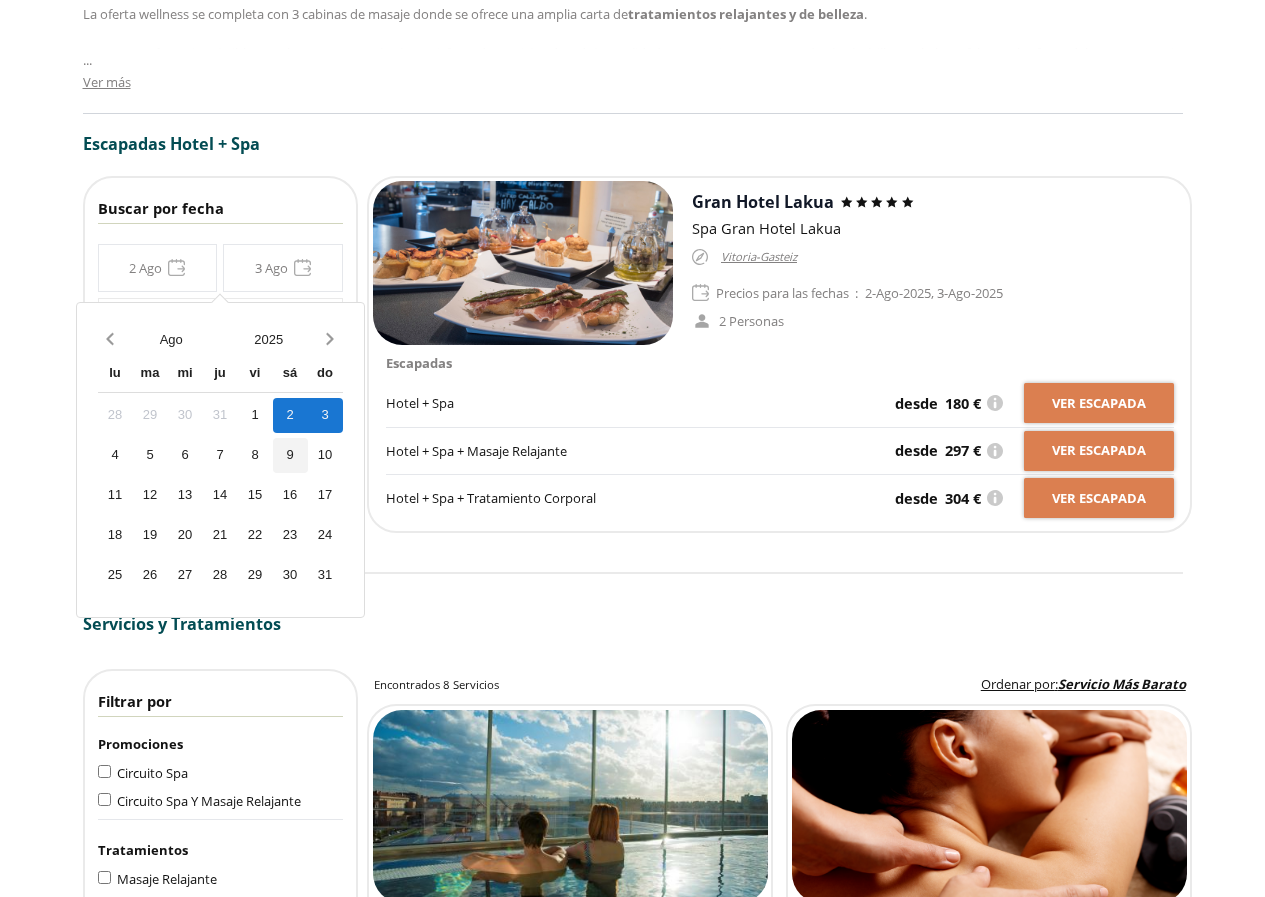 click on "9" at bounding box center (290, 455) 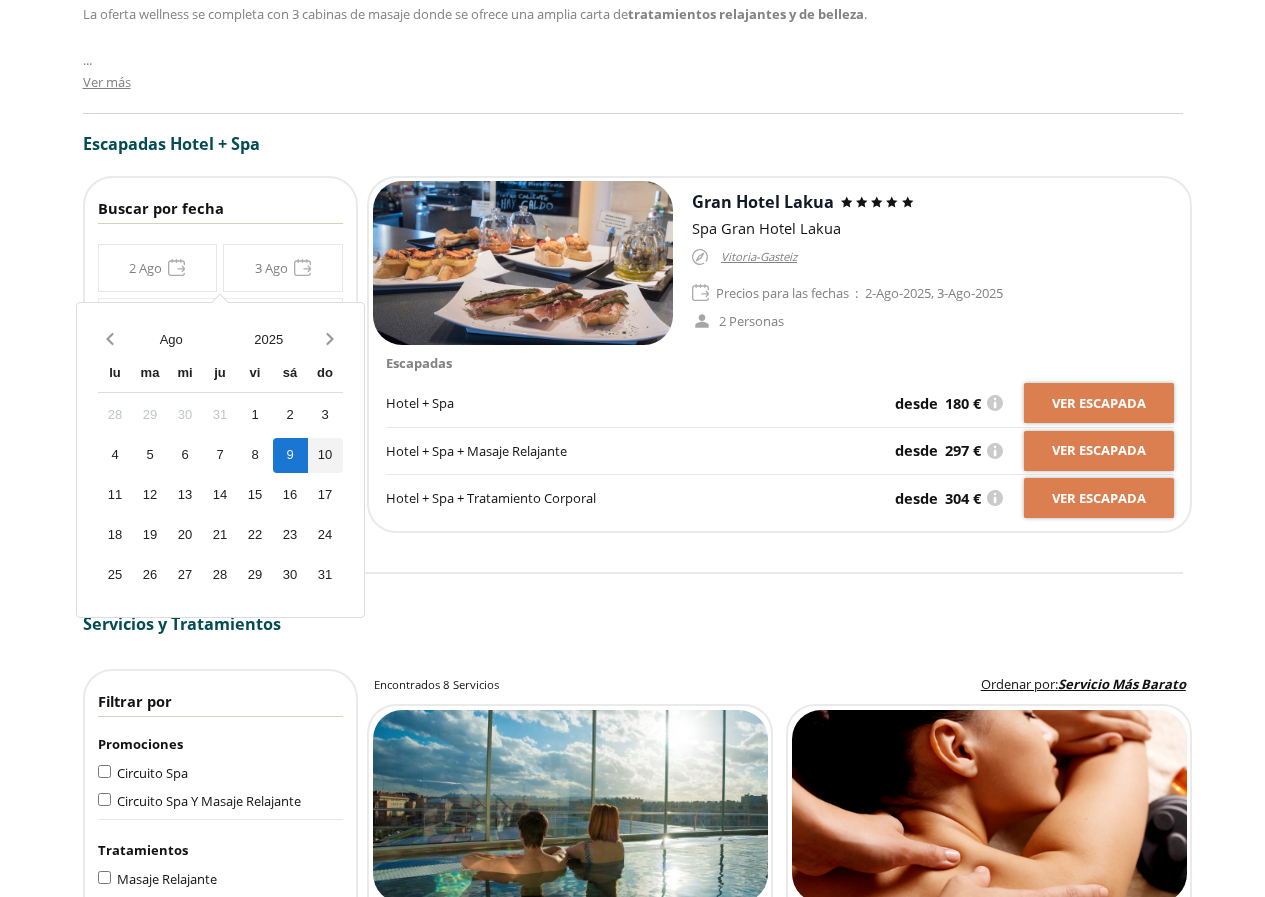 click on "10" at bounding box center [325, 455] 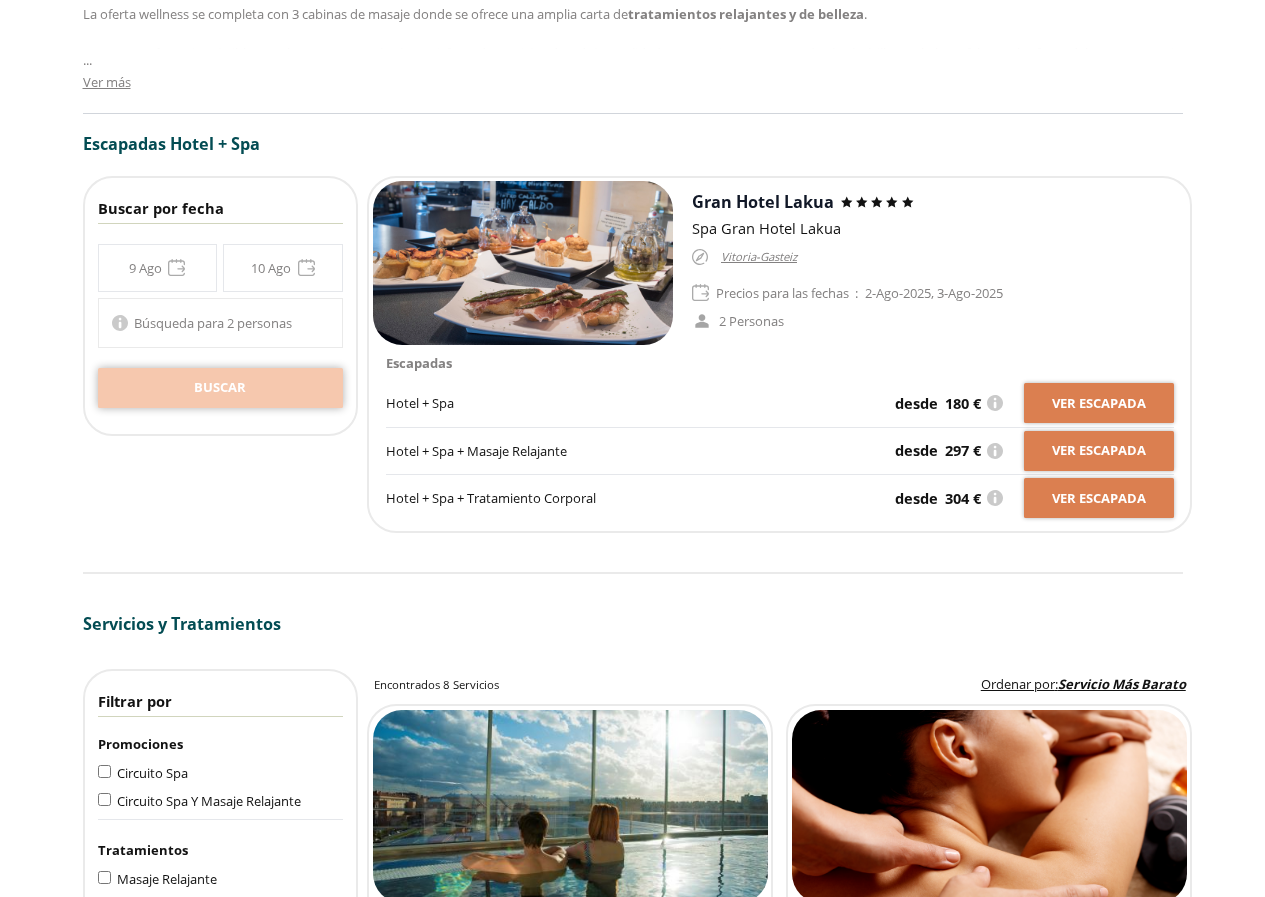 click on "Buscar" at bounding box center (220, 388) 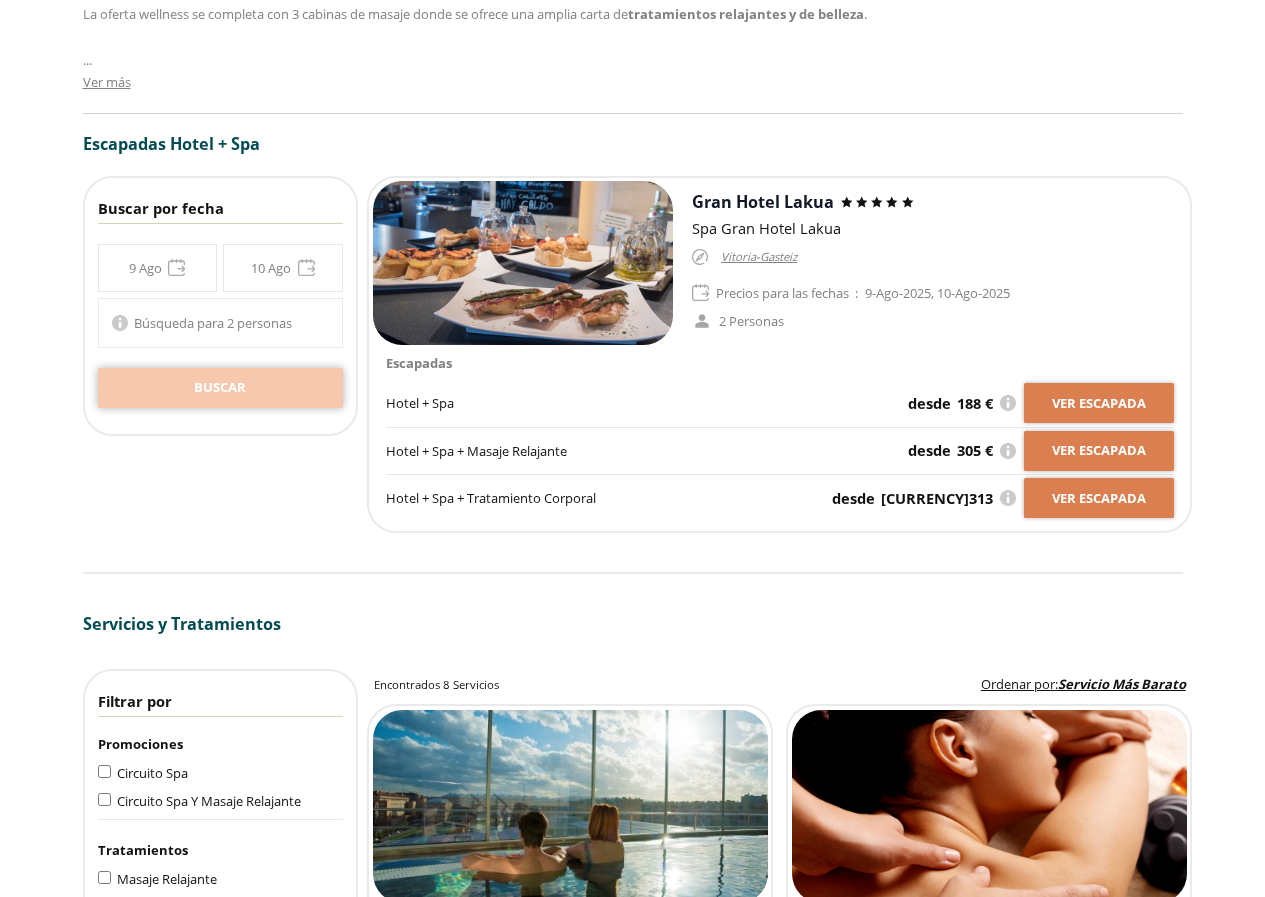click on "Buscar" at bounding box center [220, 388] 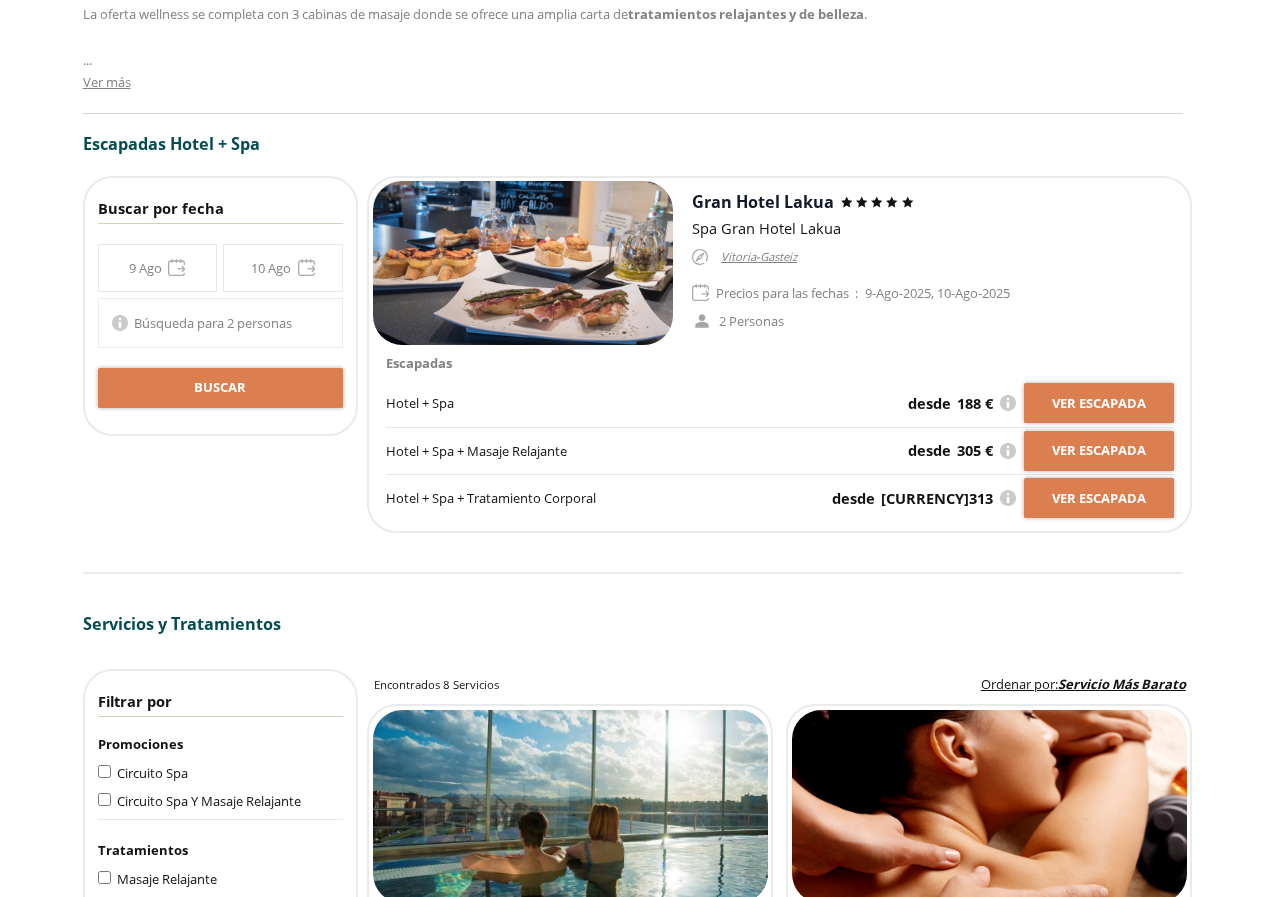 click on "**********" at bounding box center [220, 268] 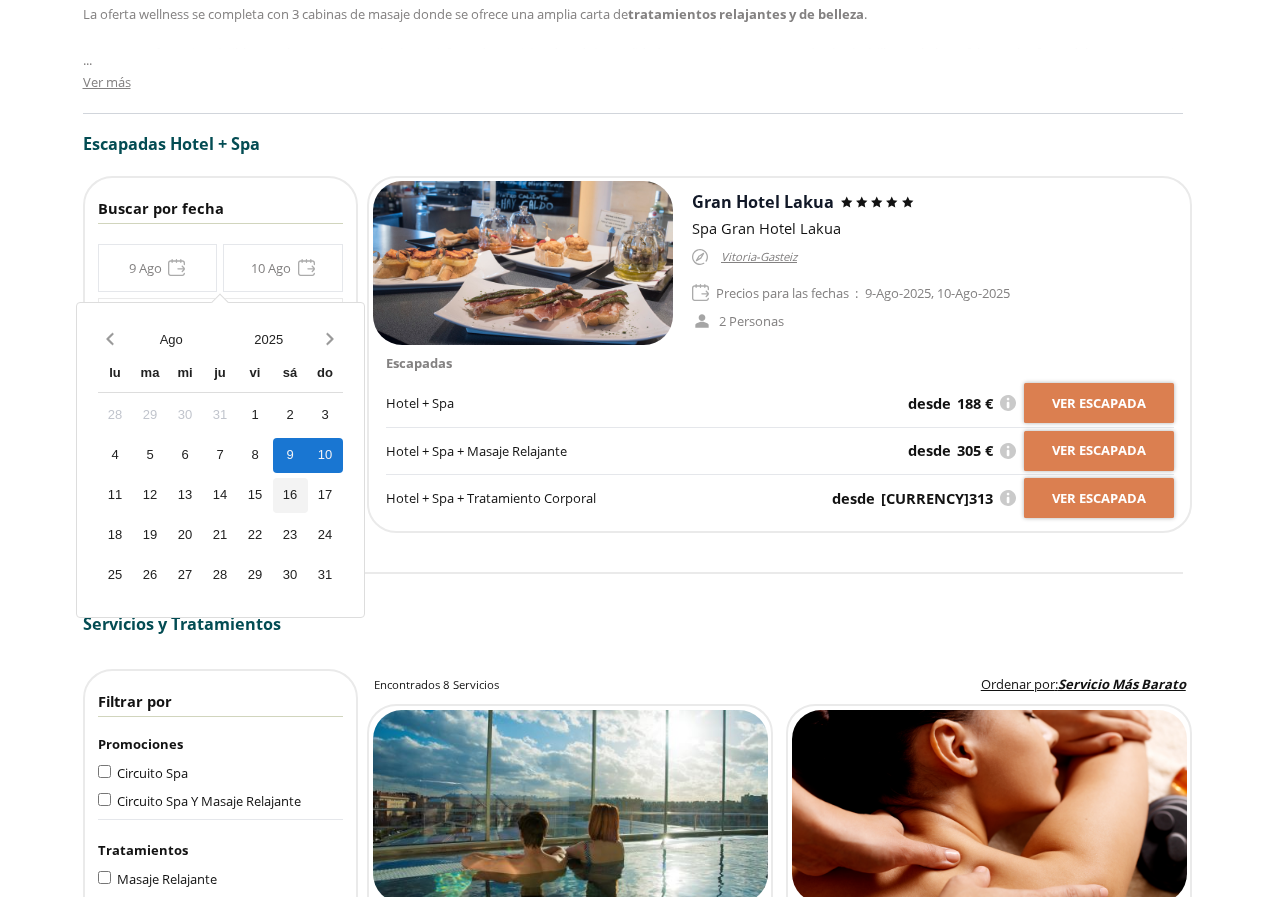 click on "16" at bounding box center (290, 495) 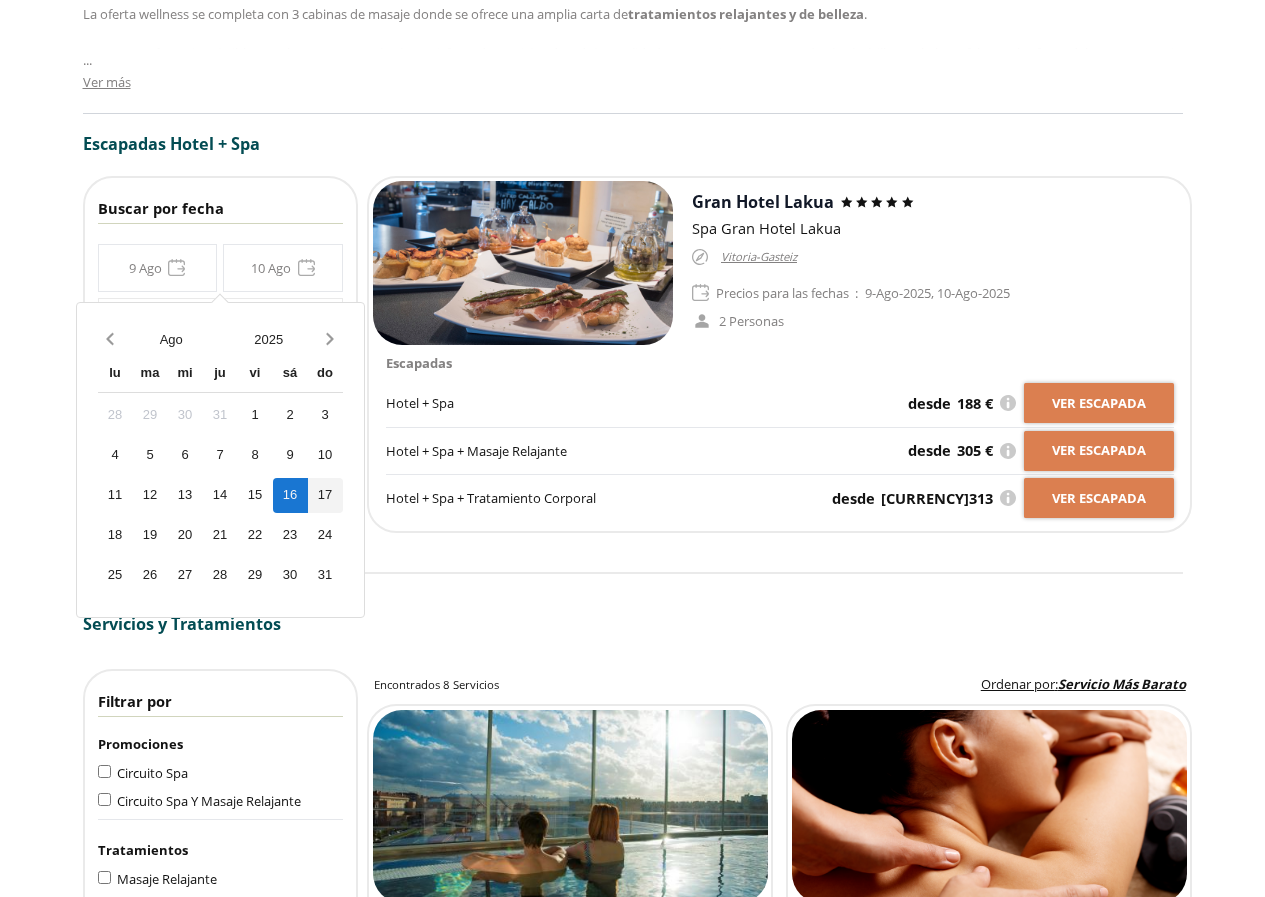 click on "17" at bounding box center (325, 495) 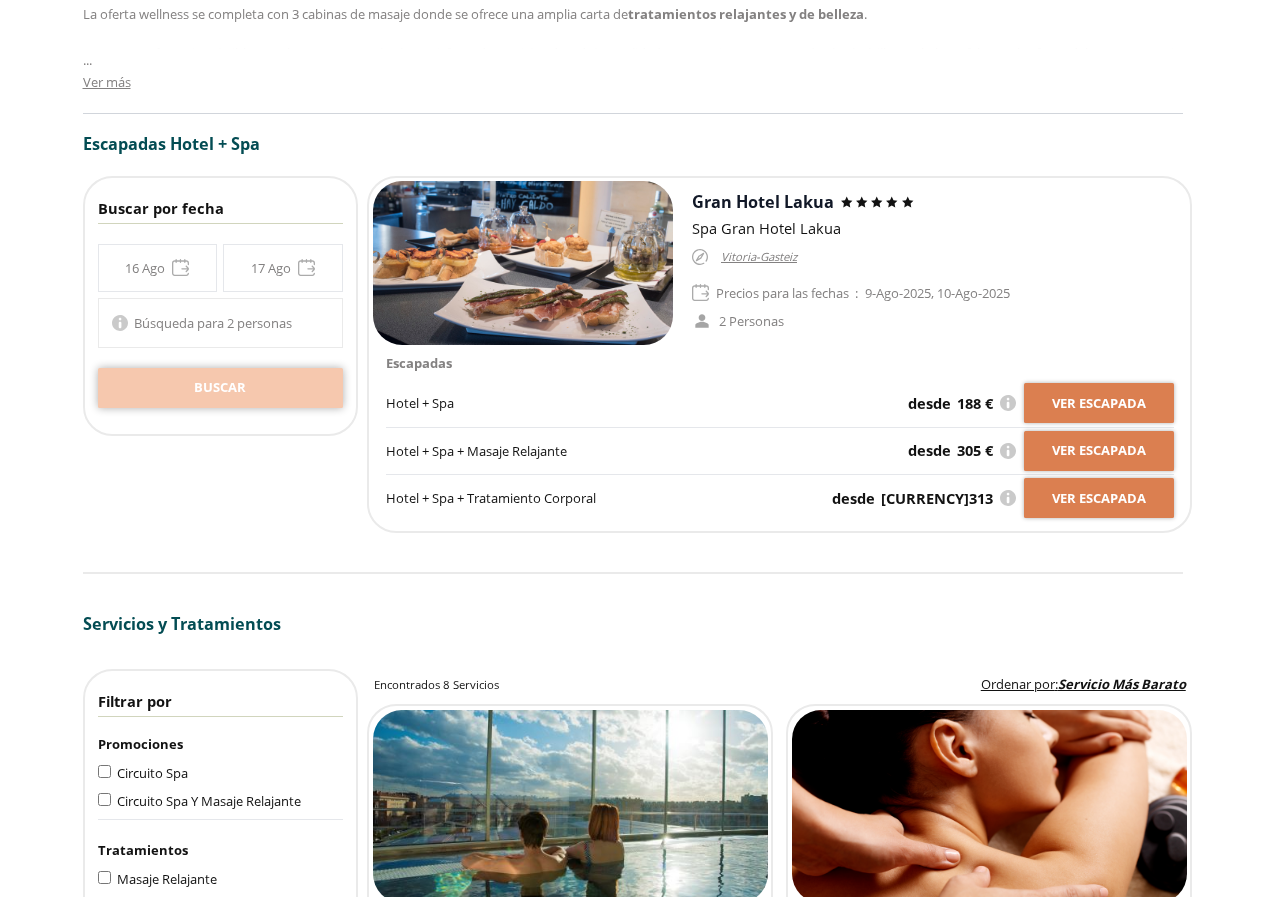 click on "Buscar" at bounding box center [220, 388] 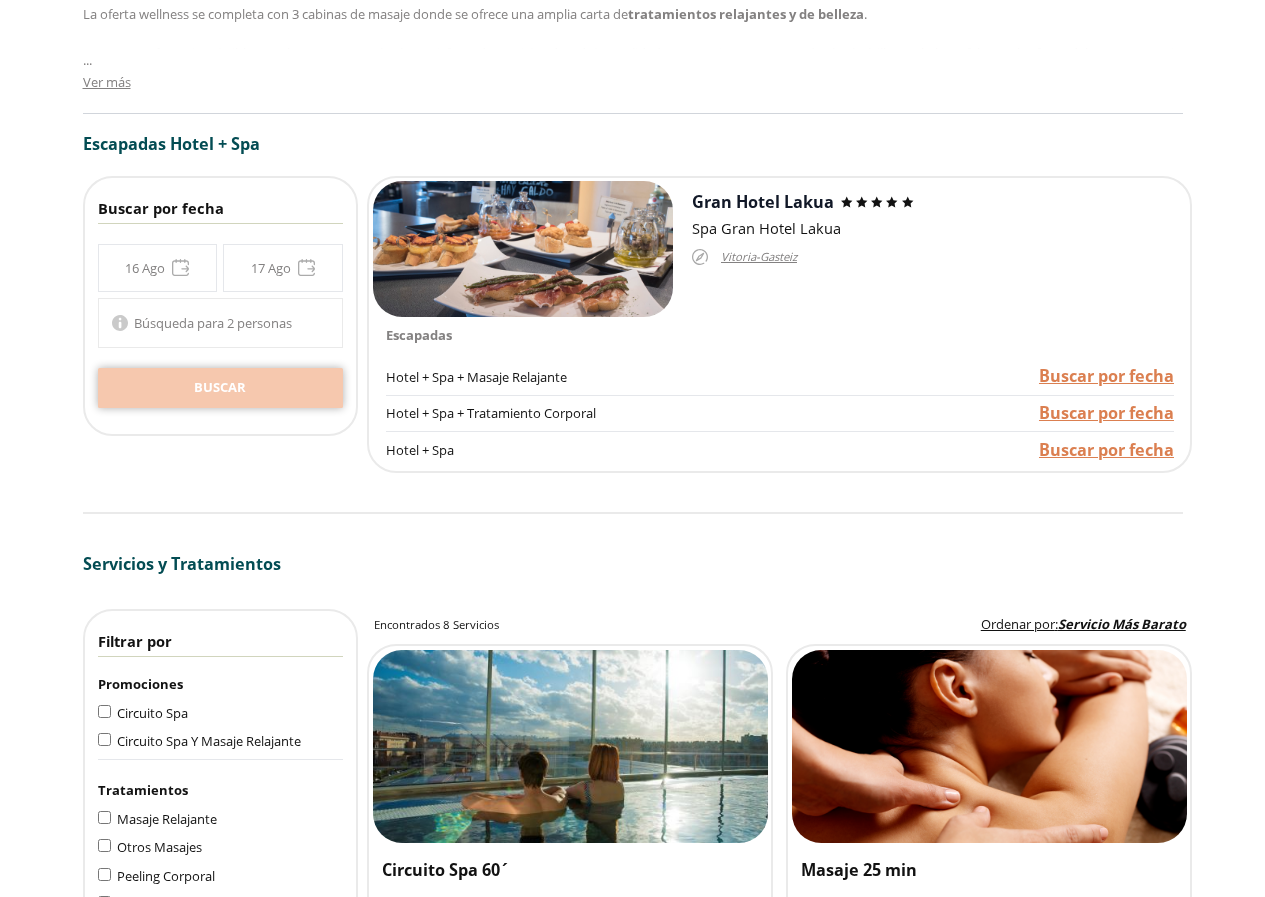 click on "Buscar" at bounding box center (220, 388) 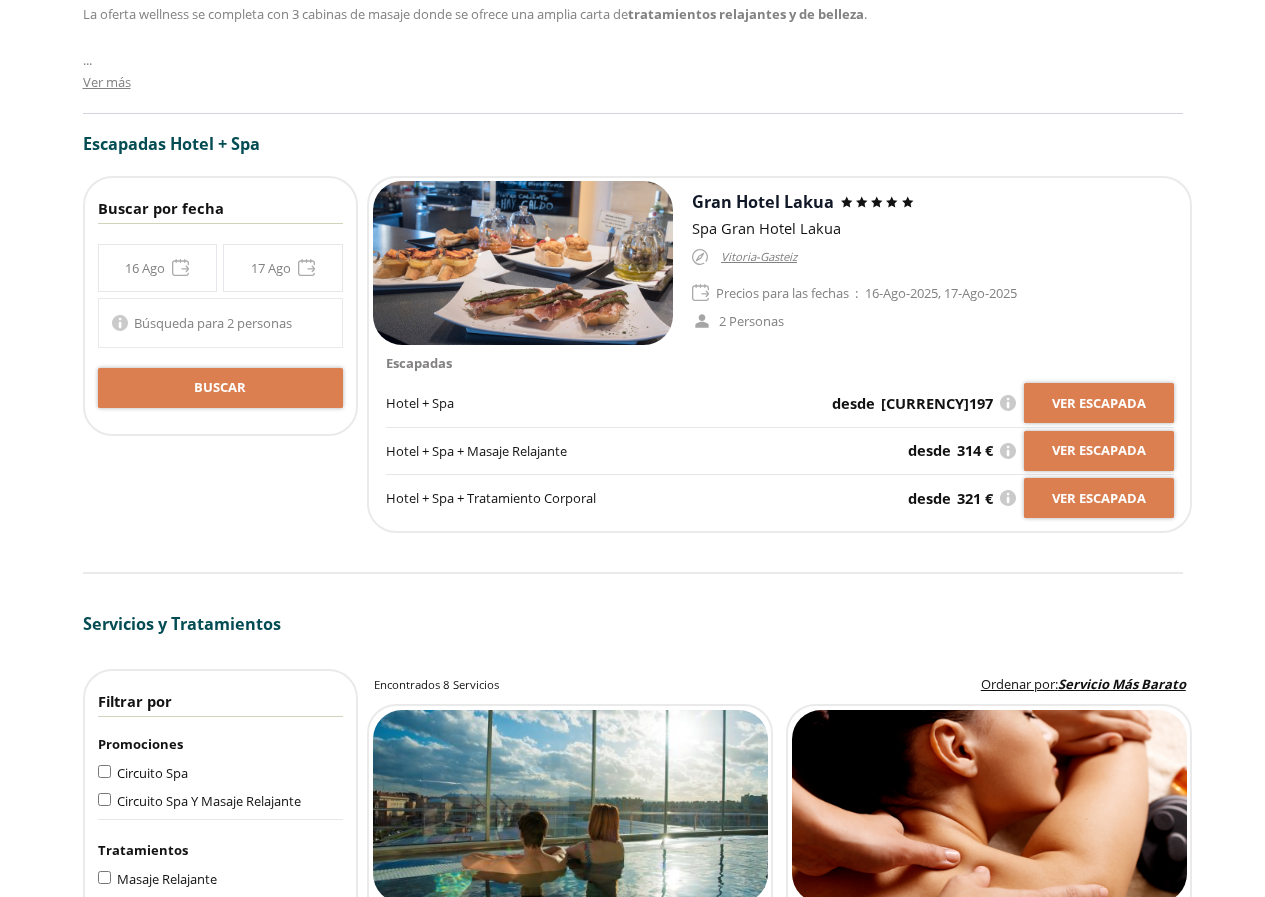 click on "**********" at bounding box center [220, 268] 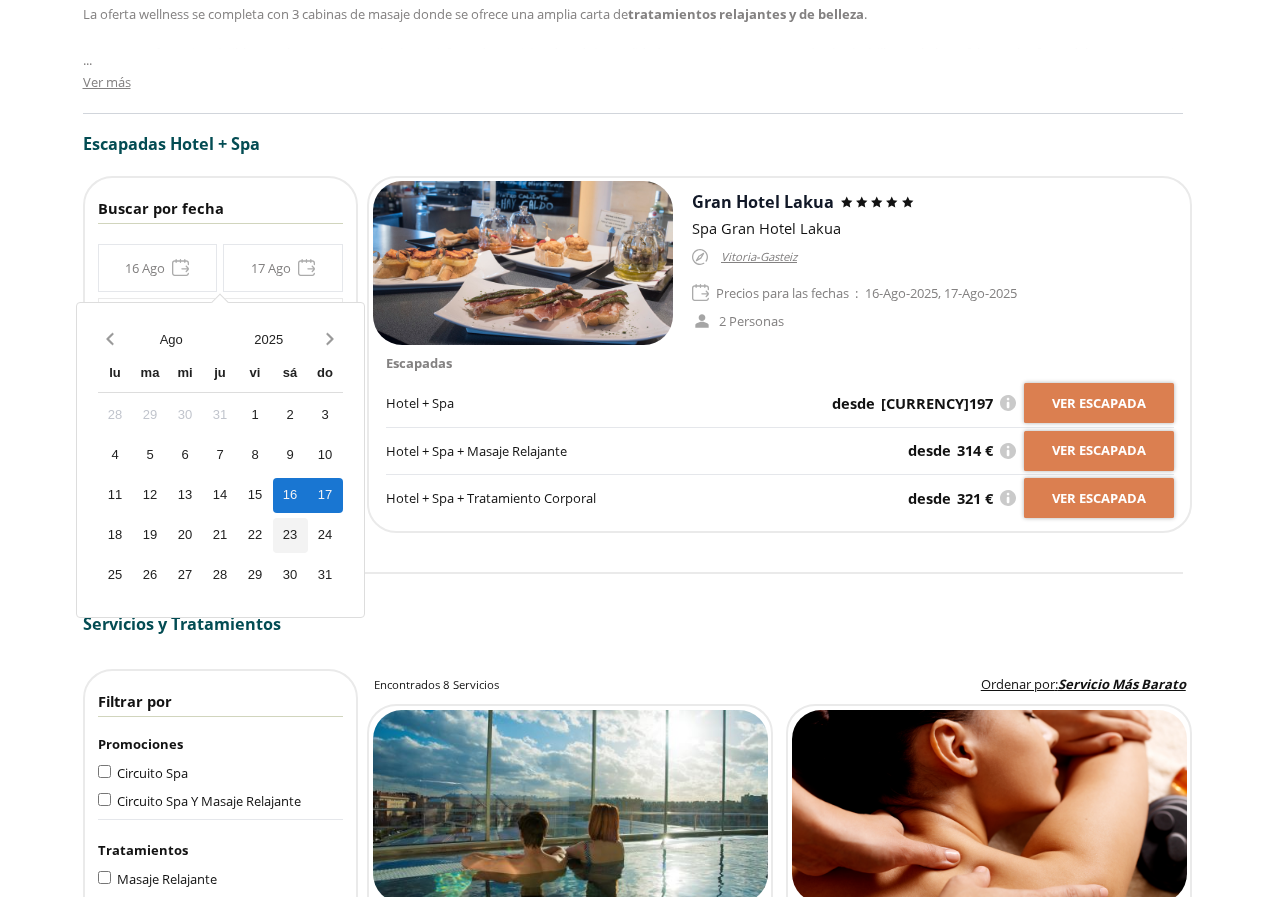 click on "23" at bounding box center (290, 535) 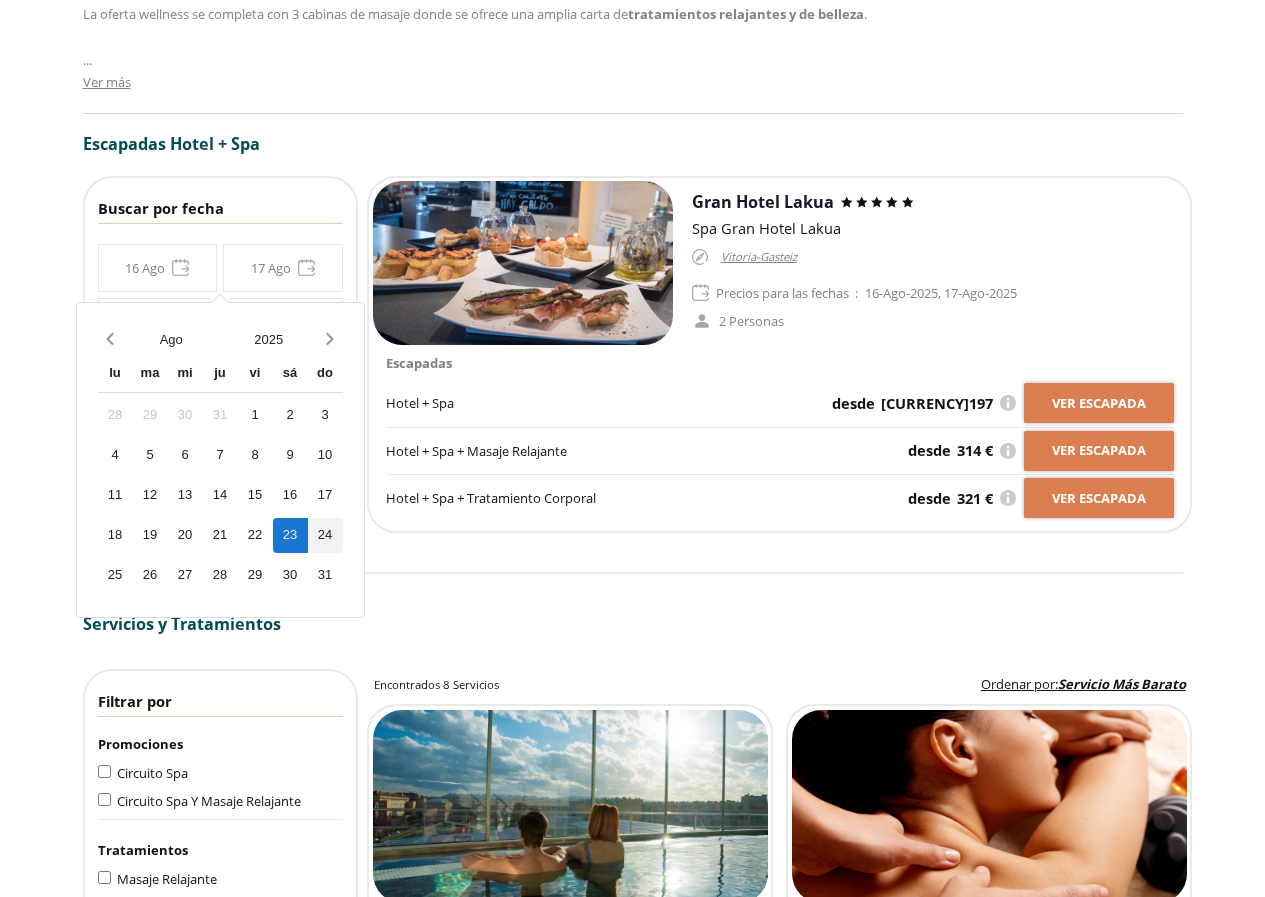 click on "24" at bounding box center (325, 535) 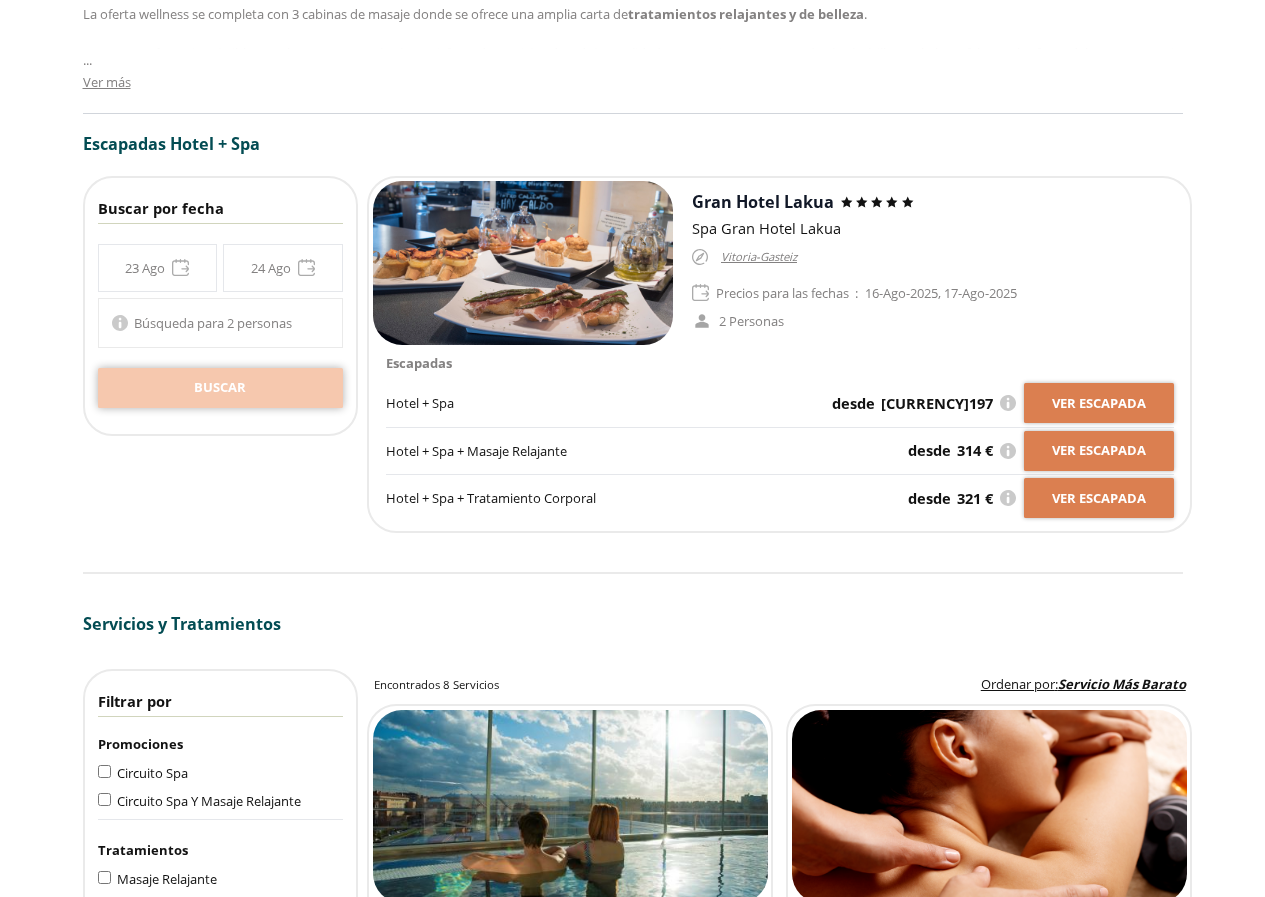 click on "Buscar" at bounding box center [220, 388] 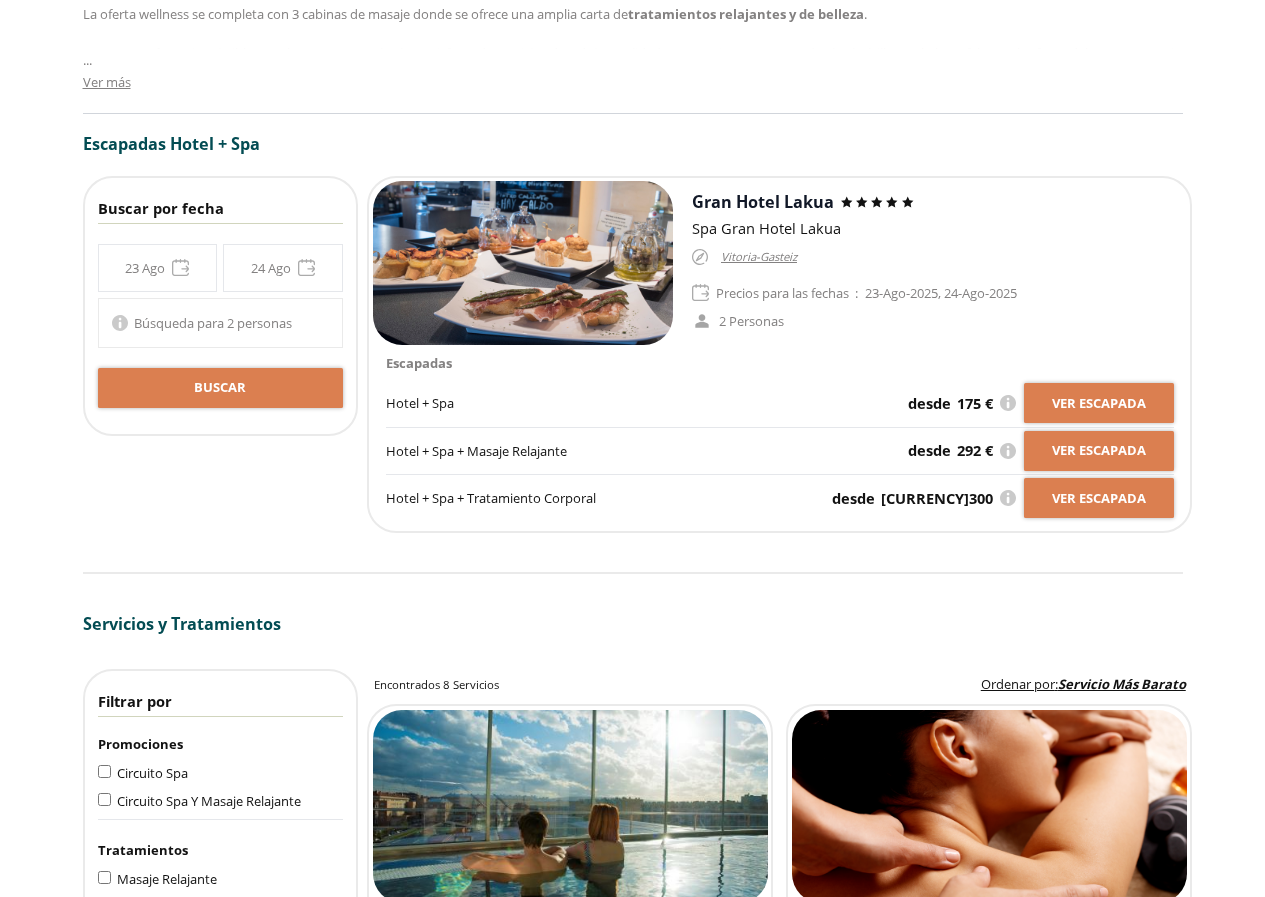 click on "**********" at bounding box center [220, 268] 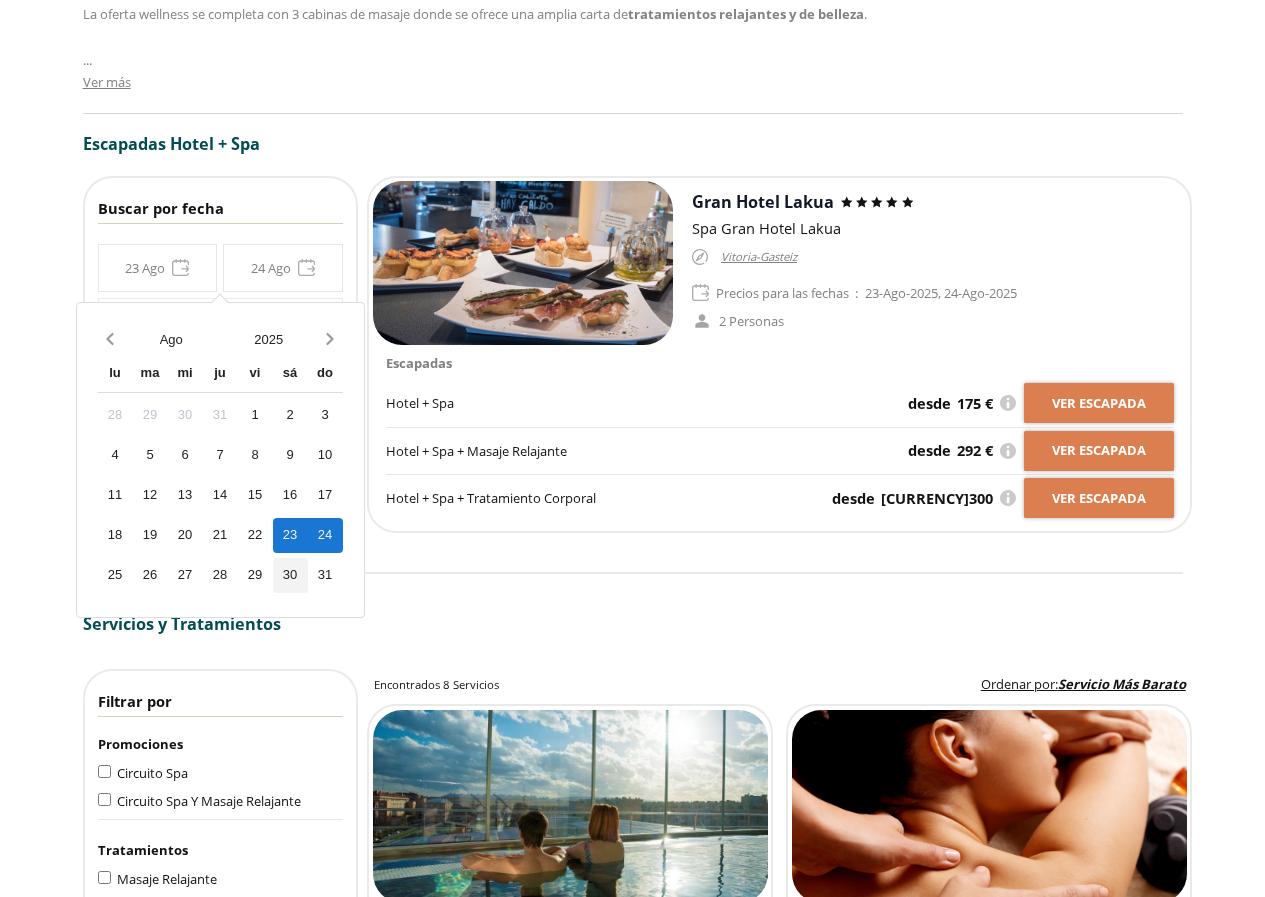 click on "30" at bounding box center (290, 575) 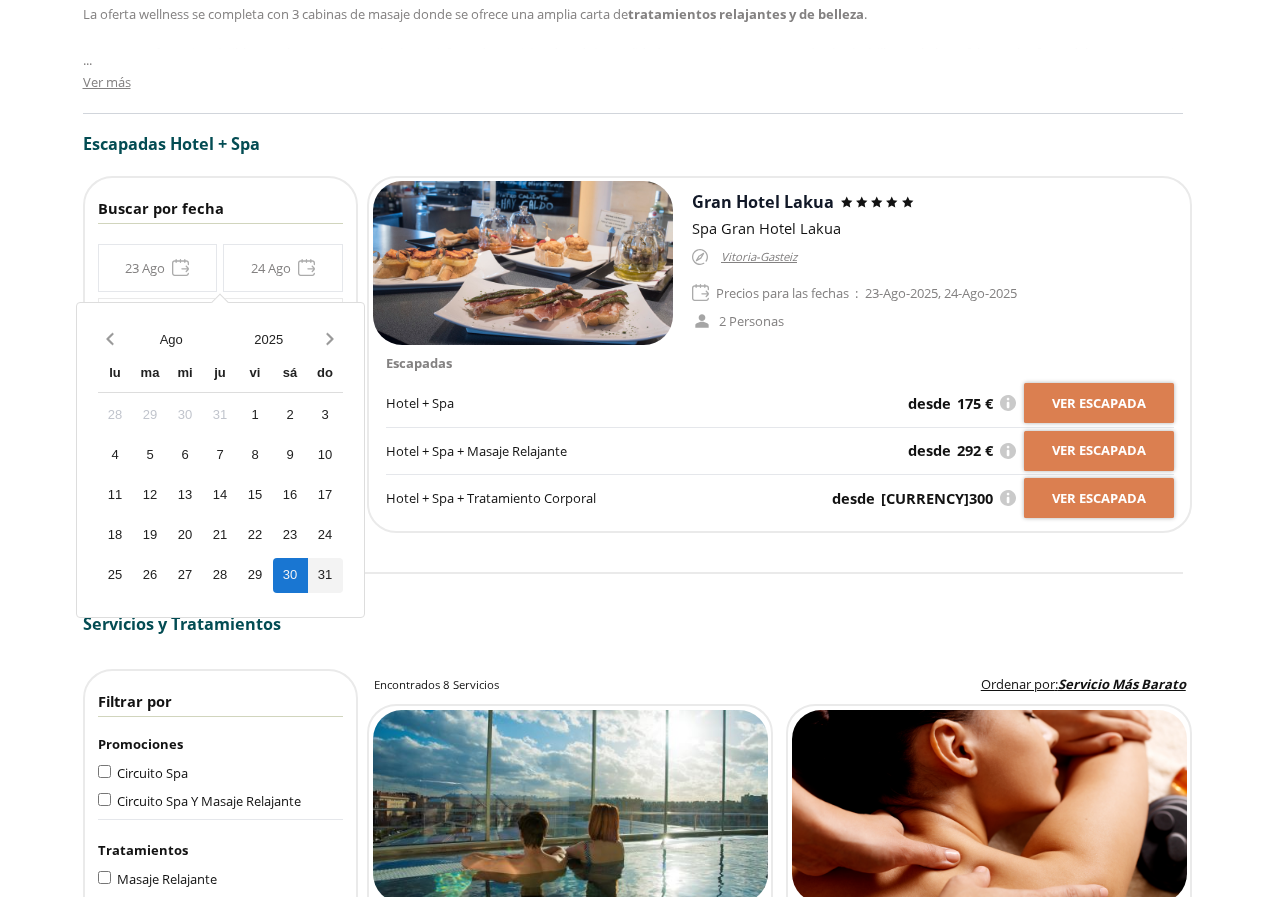 click on "31" at bounding box center (325, 575) 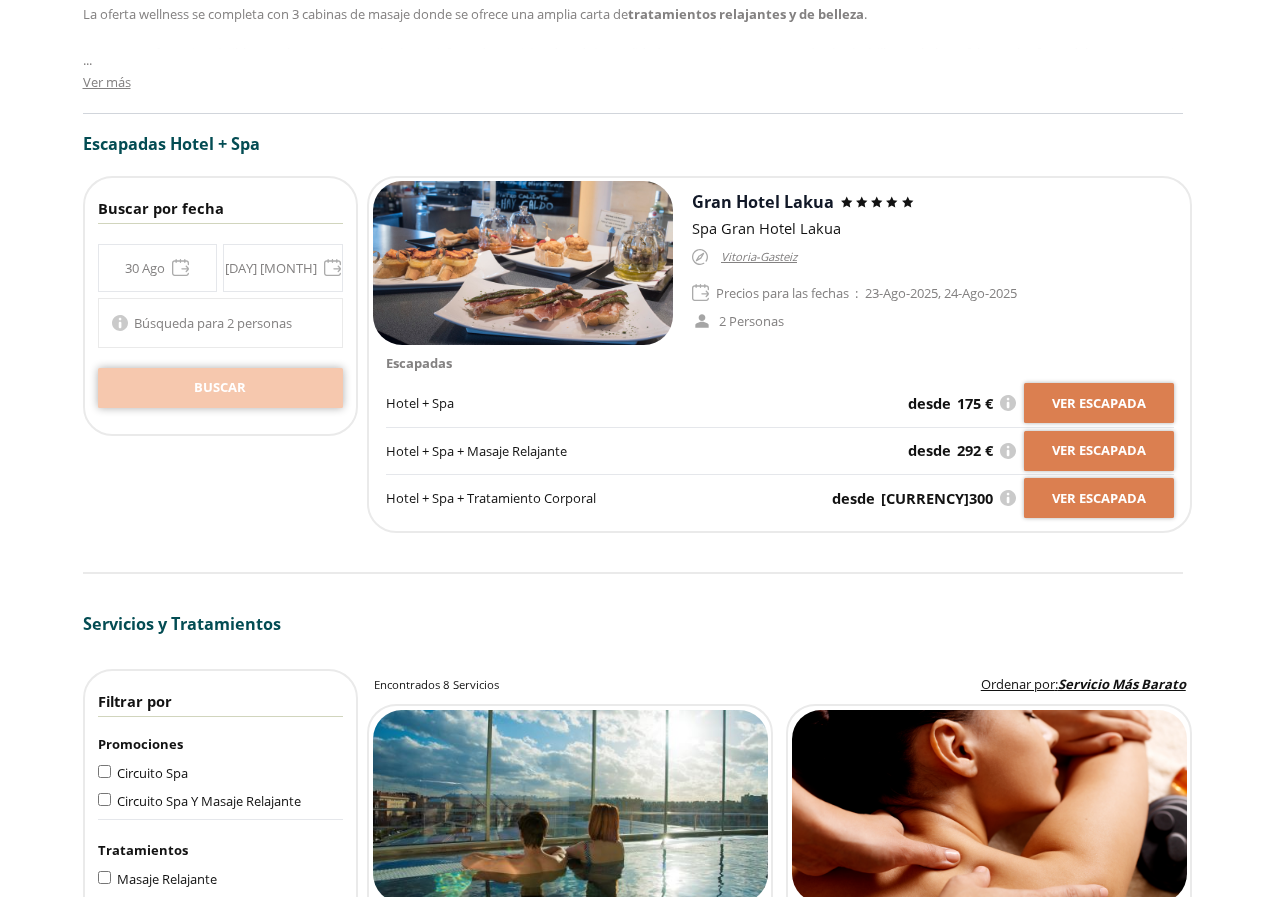 click on "Buscar" at bounding box center [220, 388] 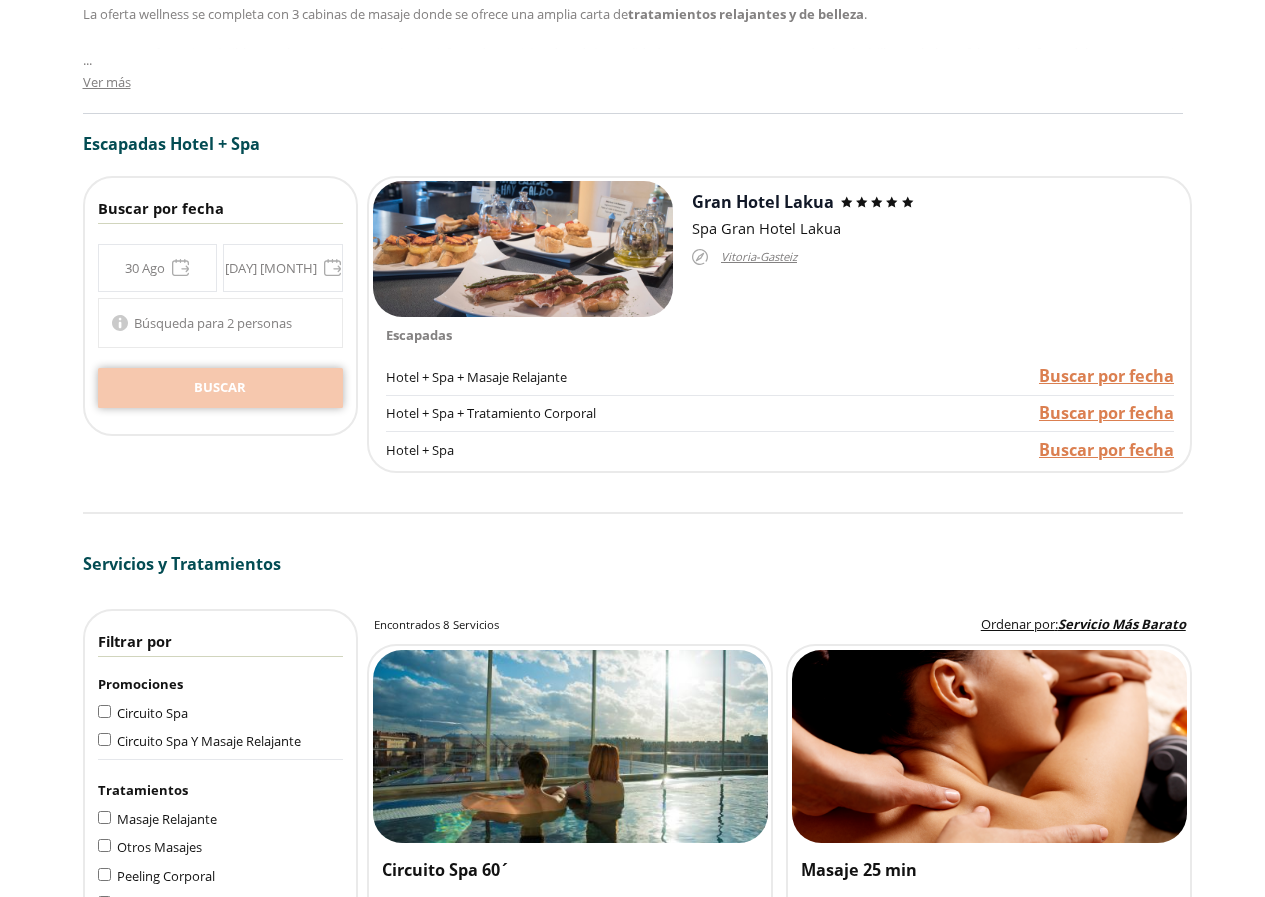click on "Buscar" at bounding box center (220, 388) 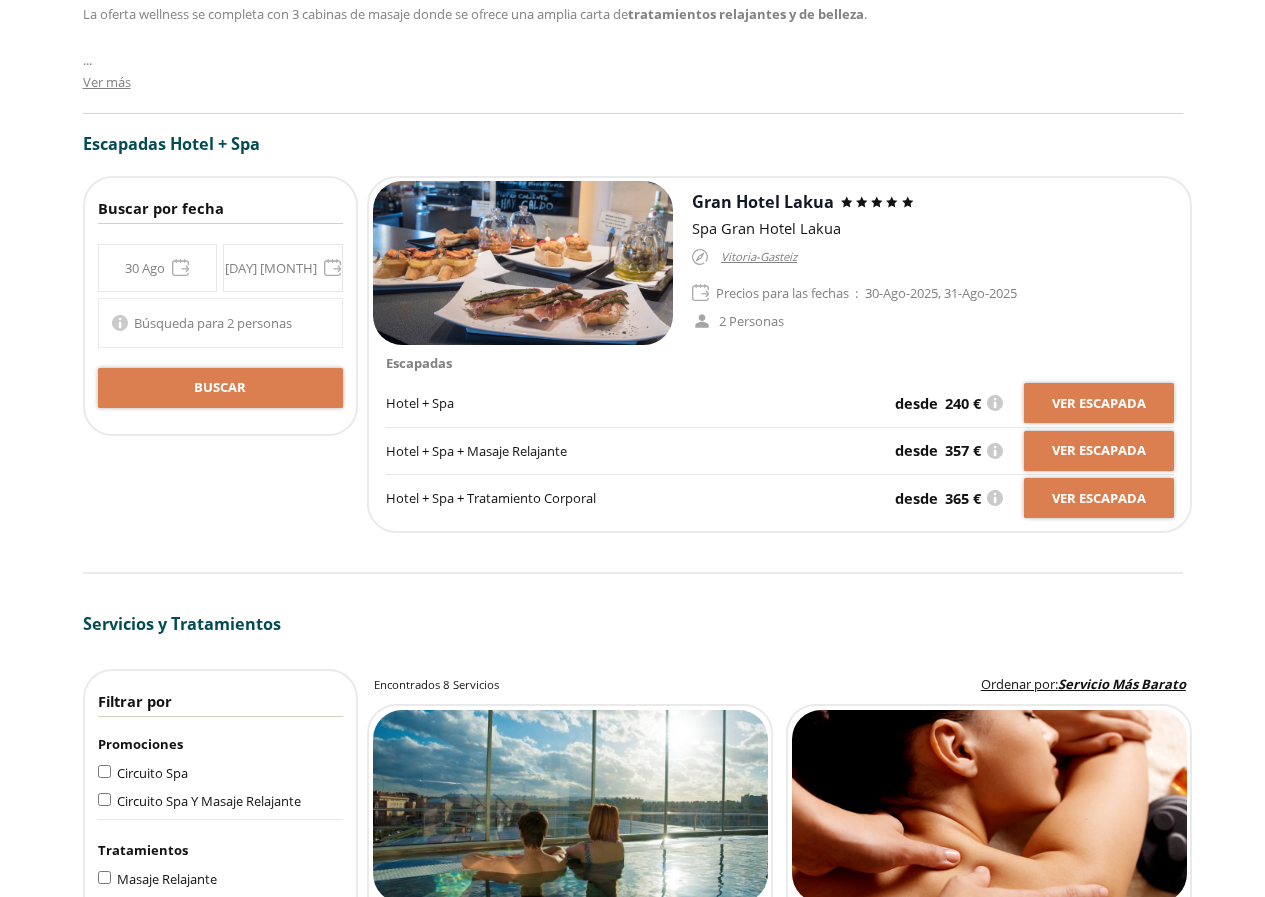 click on "**********" at bounding box center [220, 268] 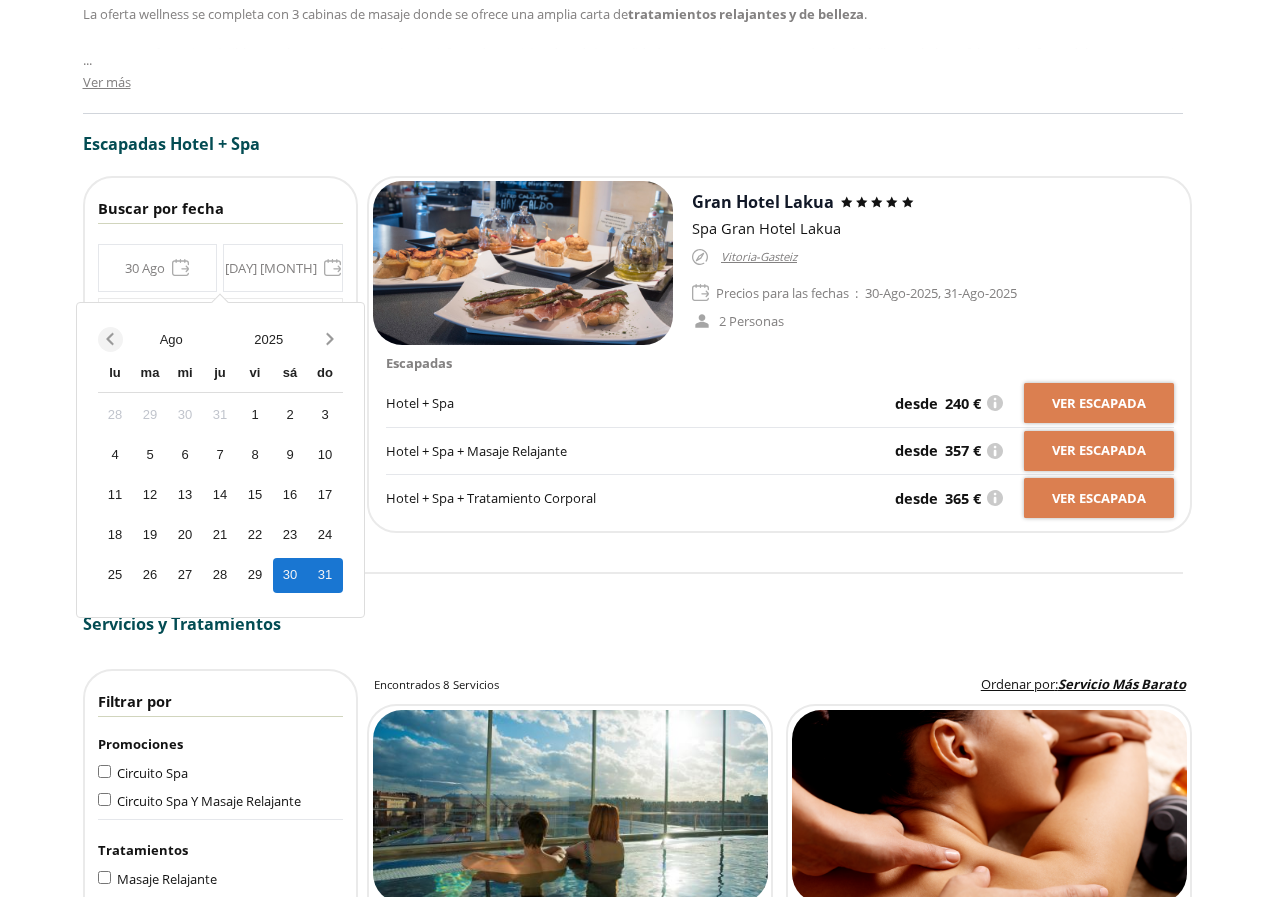 click 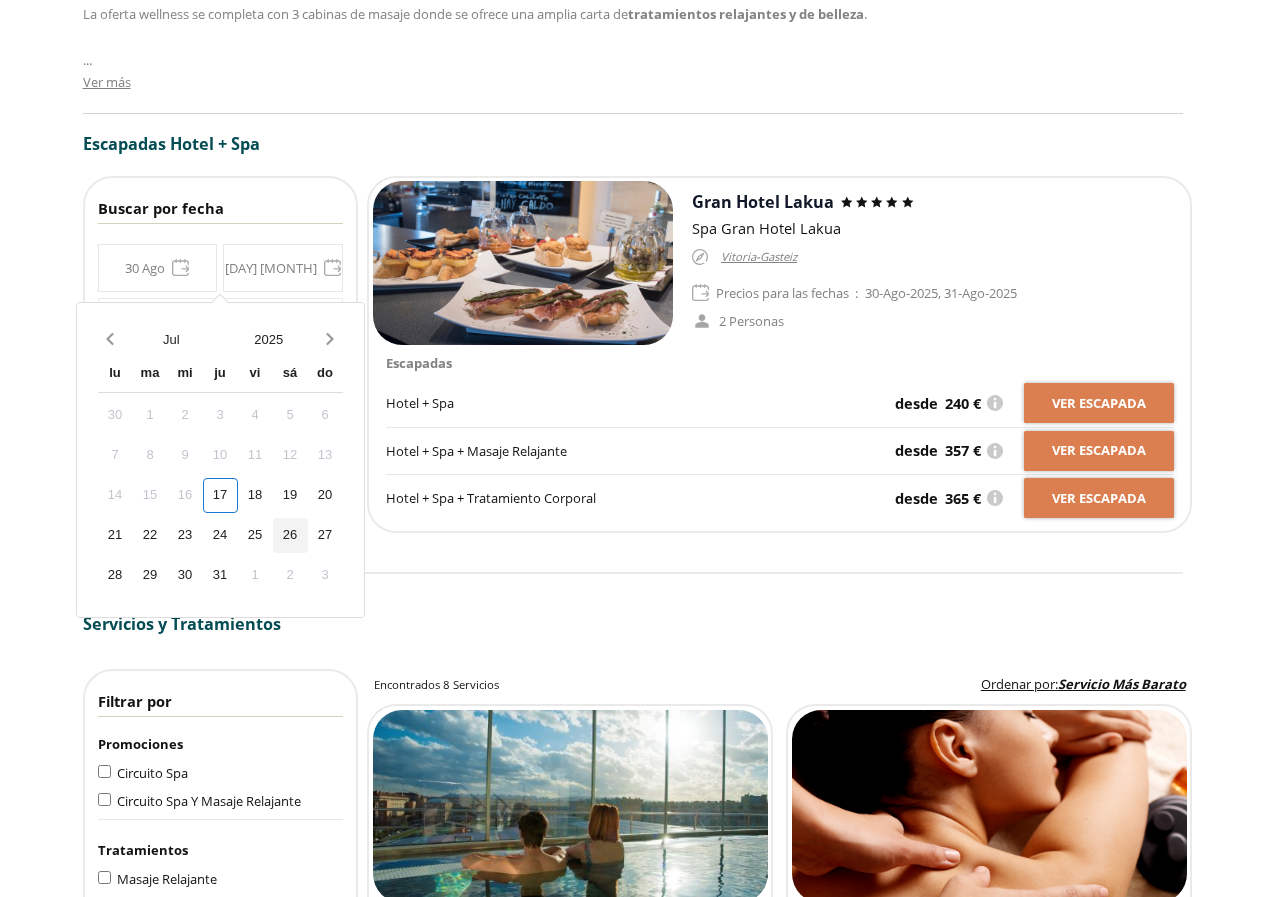 click on "26" at bounding box center (290, 535) 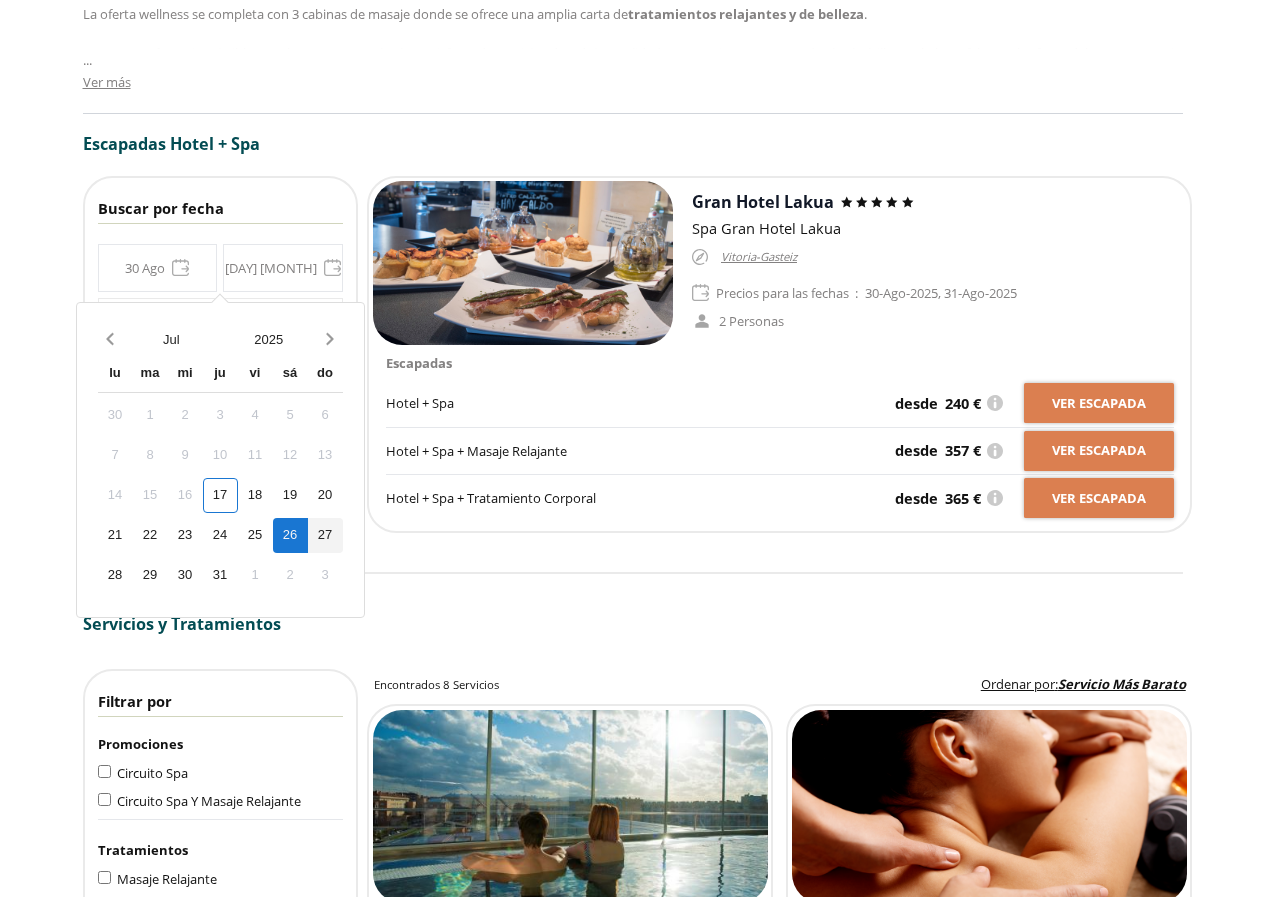 click on "27" at bounding box center [325, 535] 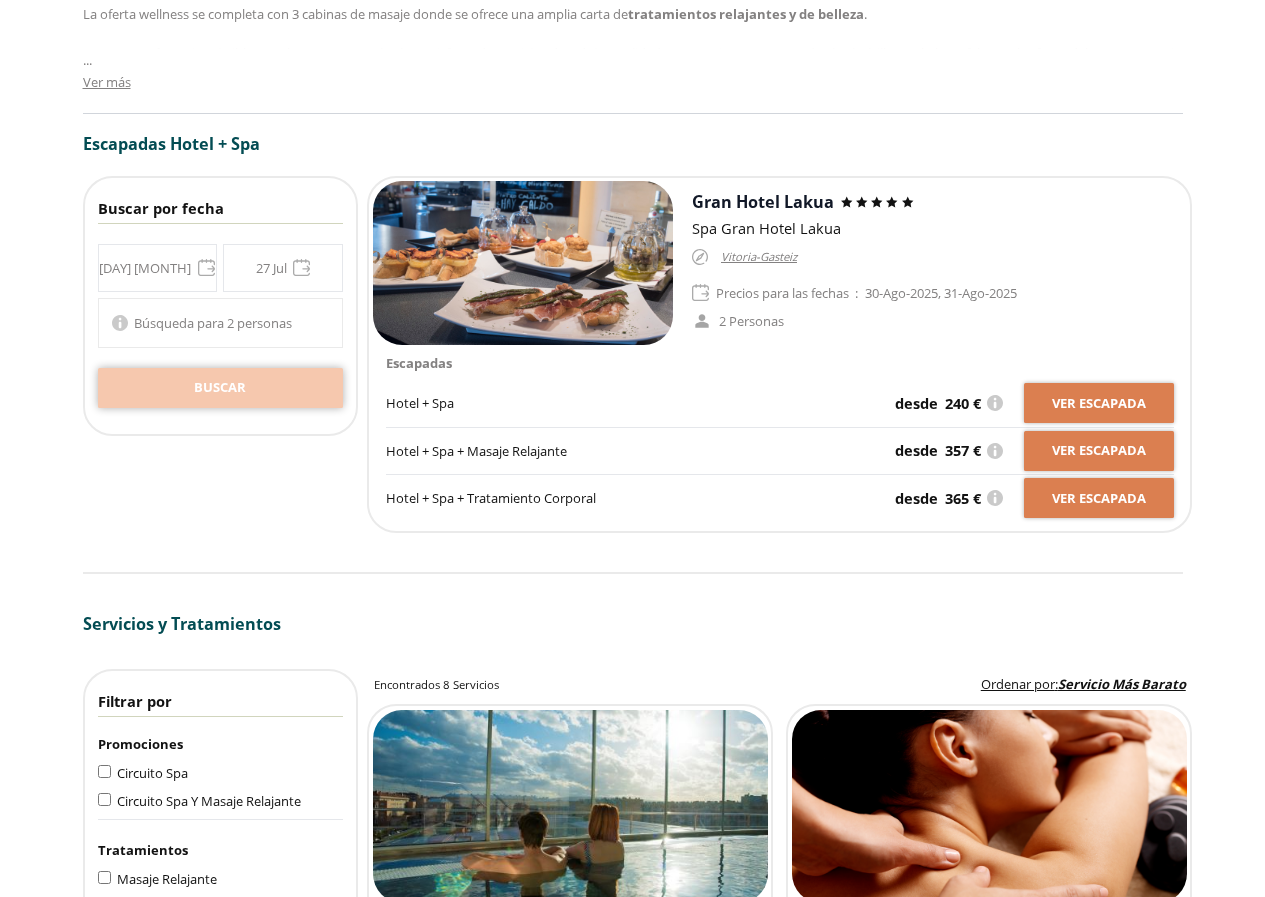 click on "Buscar" at bounding box center (220, 388) 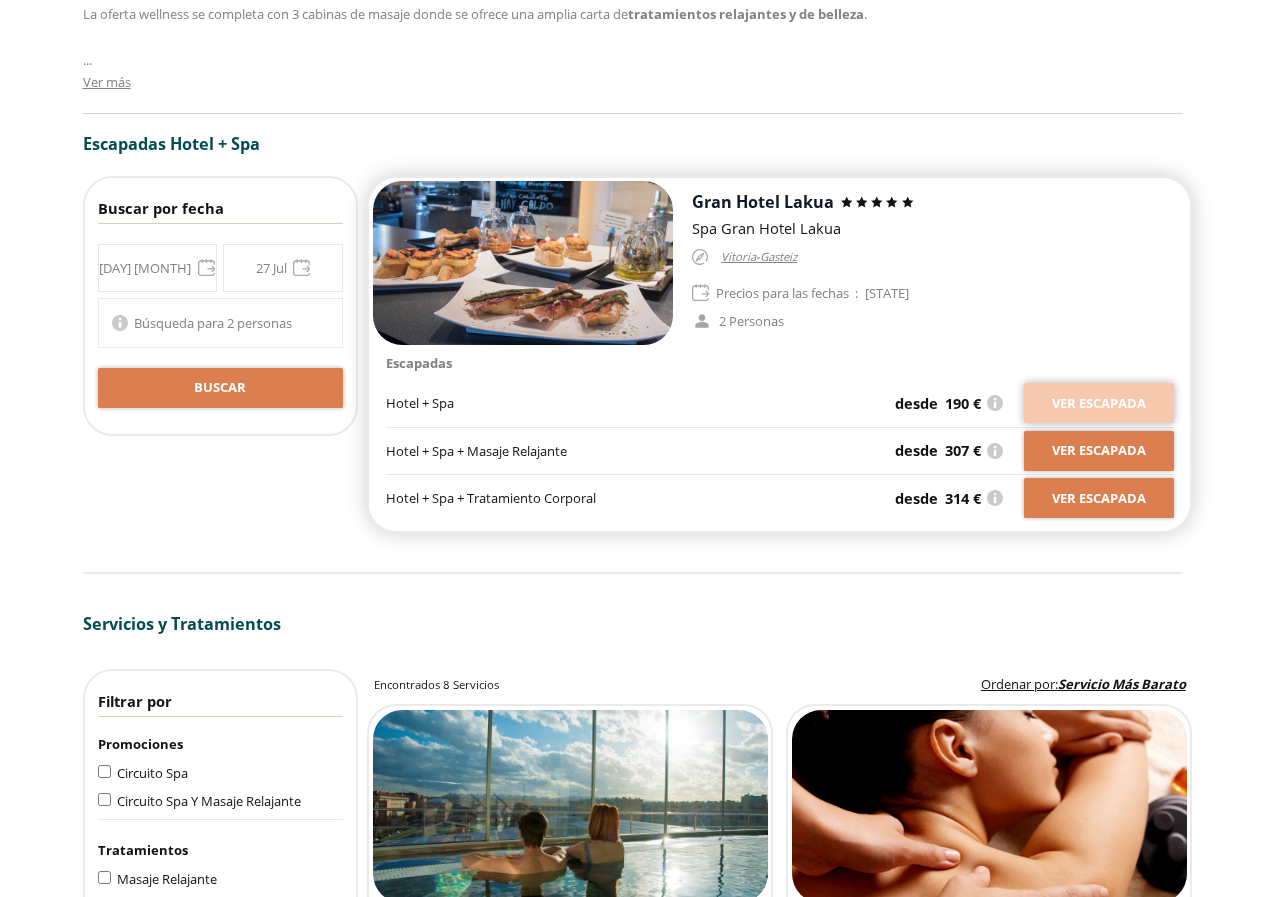 click on "Ver escapada   Ver" 